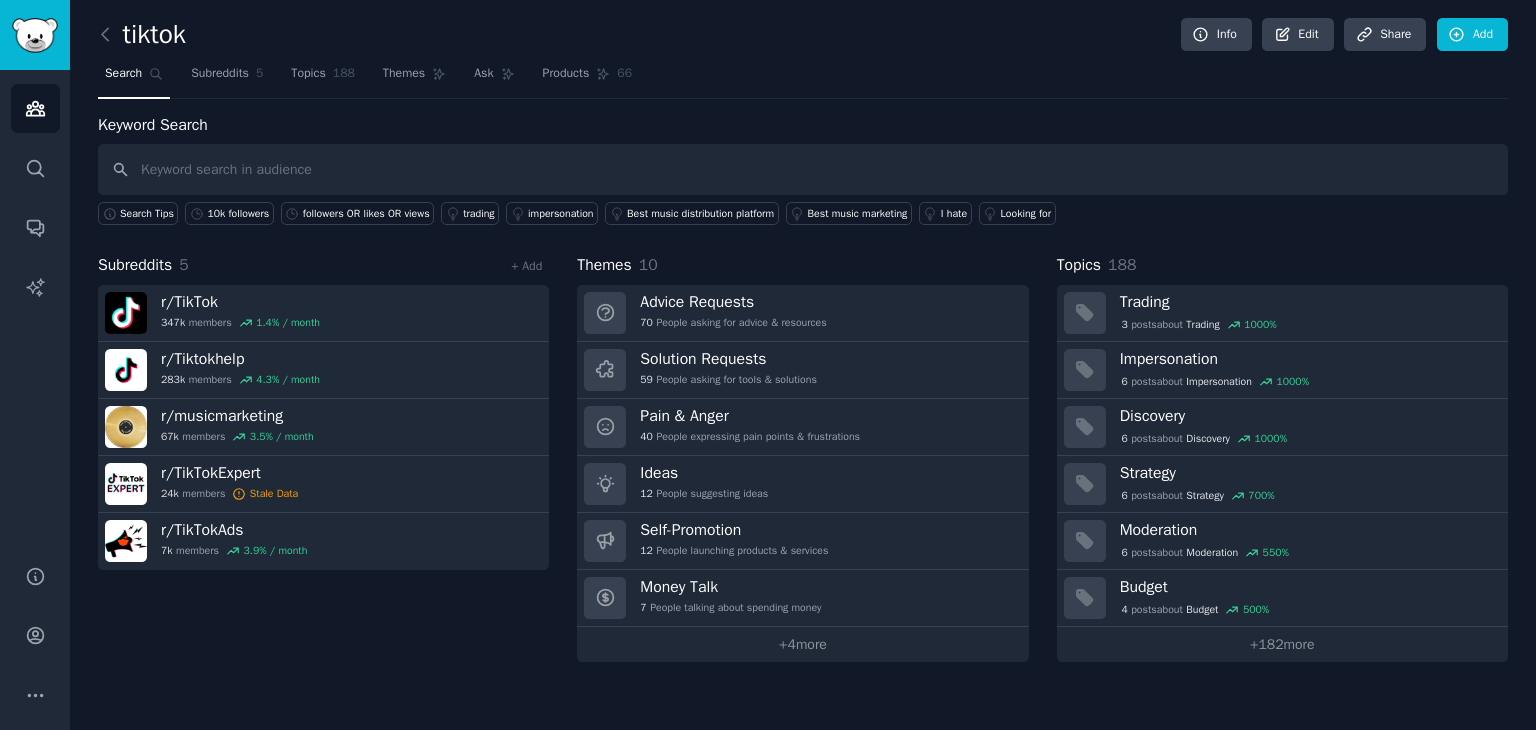 scroll, scrollTop: 0, scrollLeft: 0, axis: both 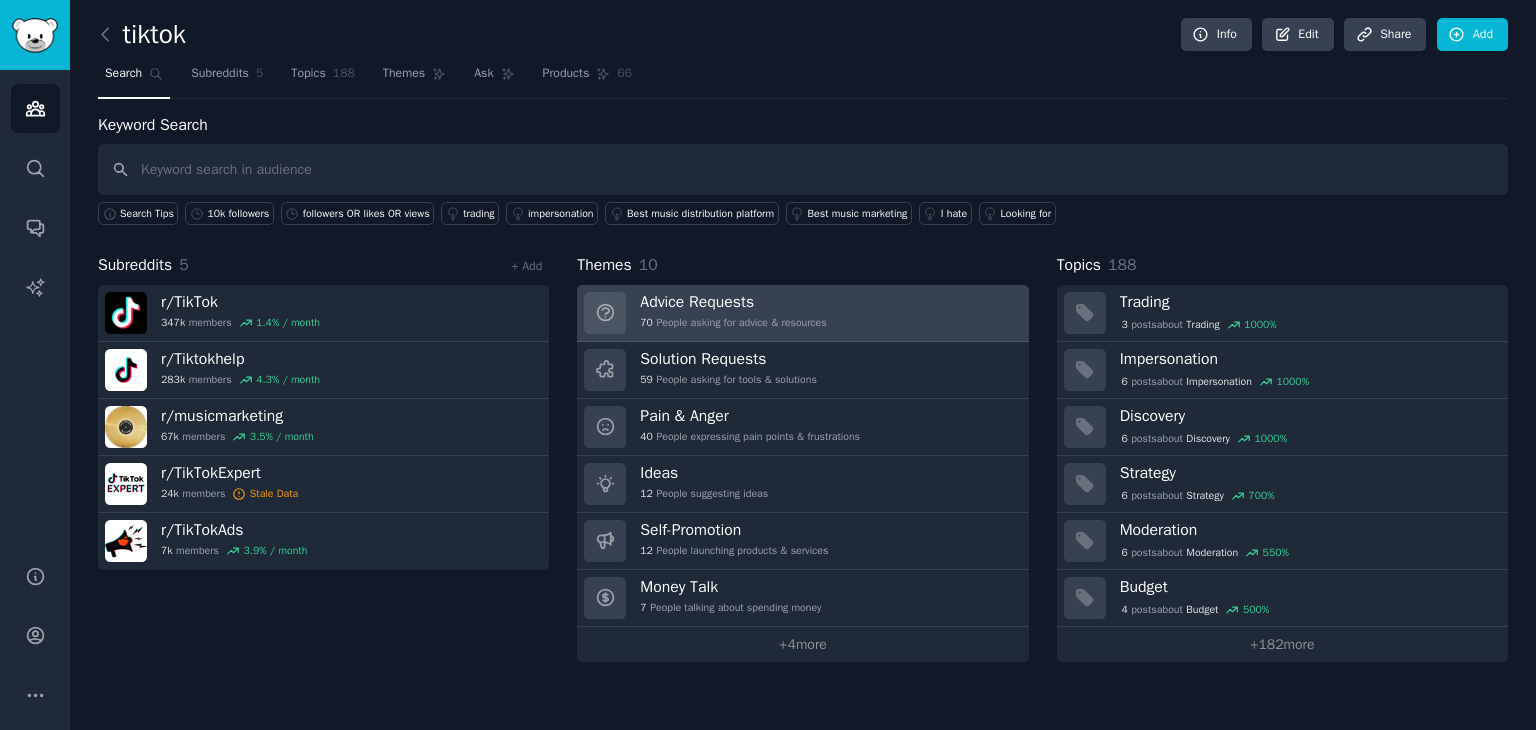 click on "Advice Requests" at bounding box center (733, 302) 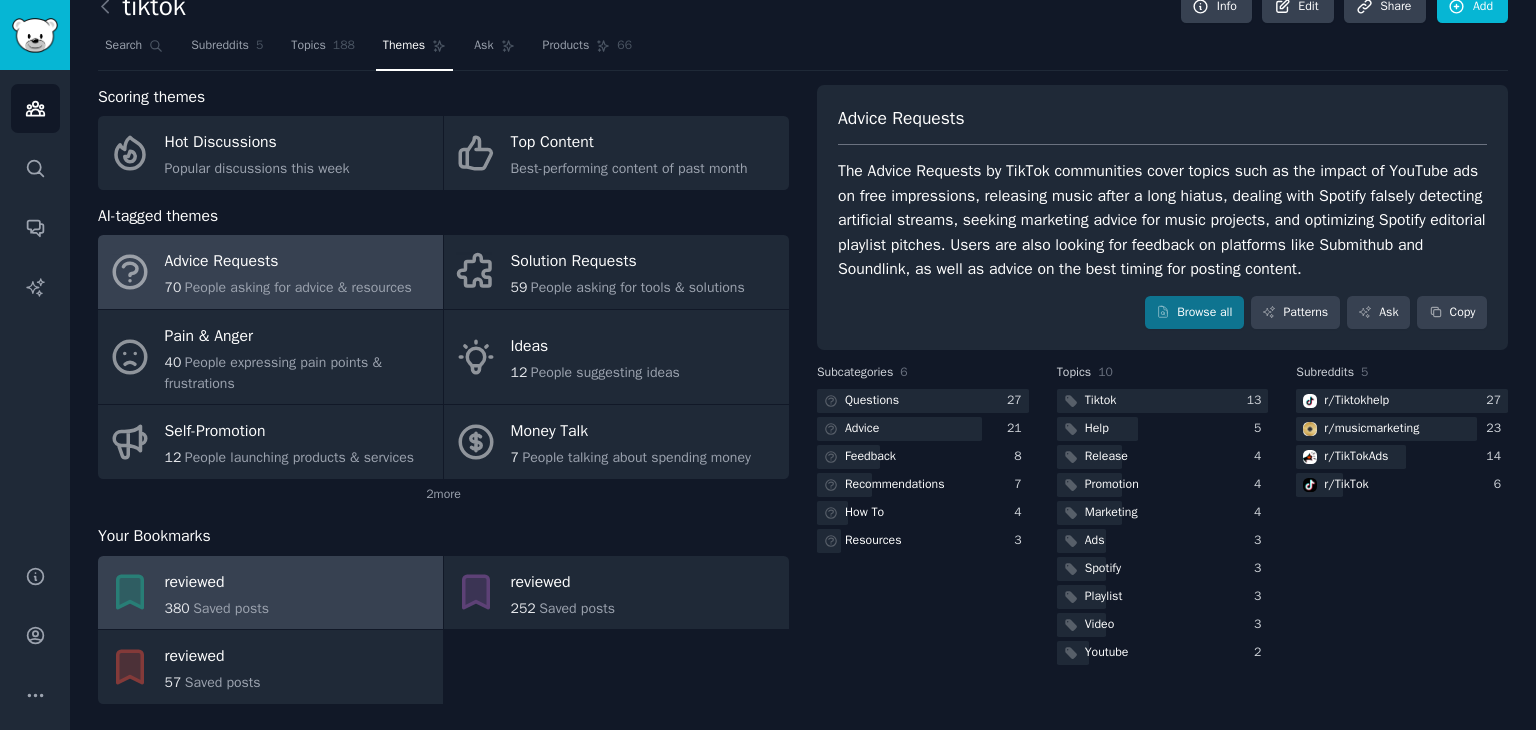 scroll, scrollTop: 43, scrollLeft: 0, axis: vertical 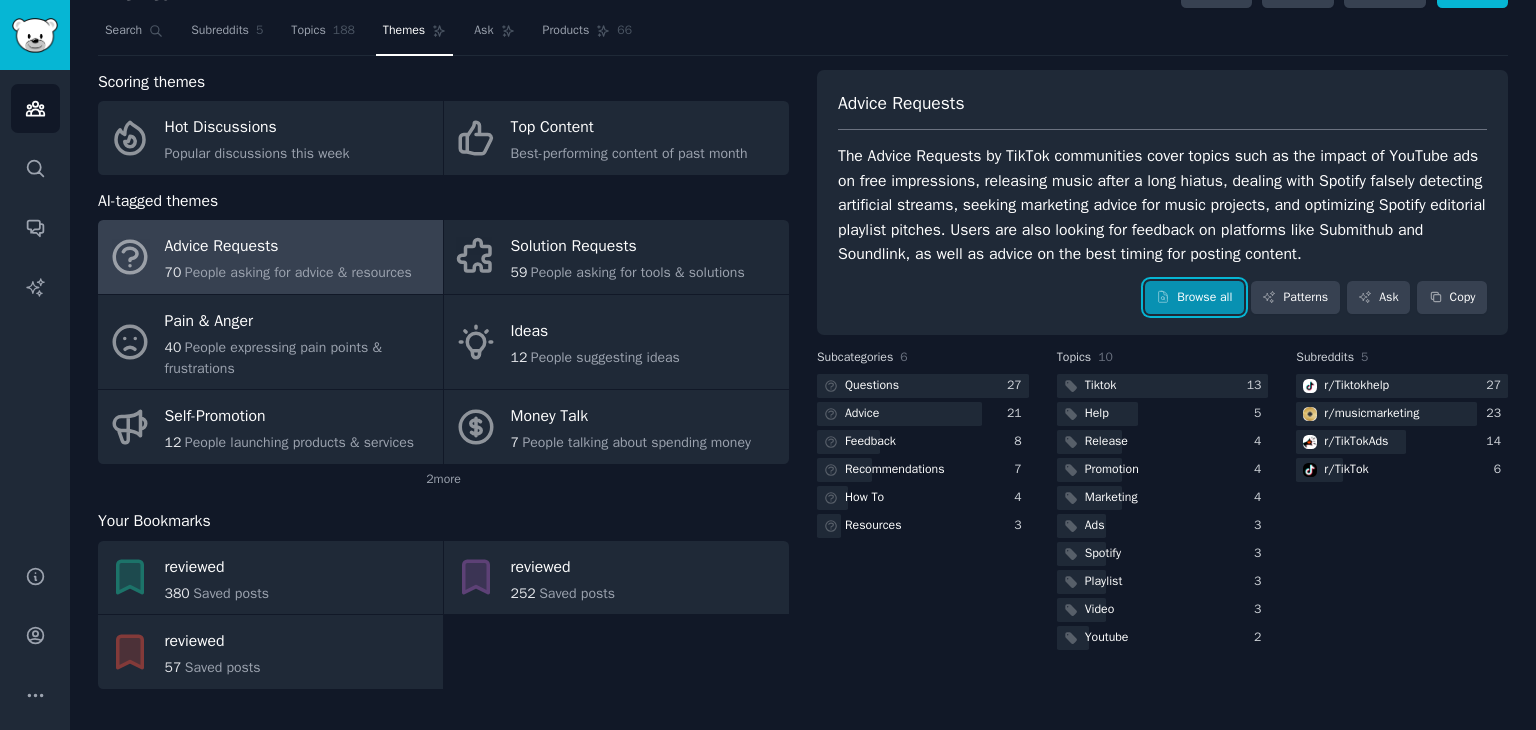 click on "Browse all" at bounding box center [1194, 298] 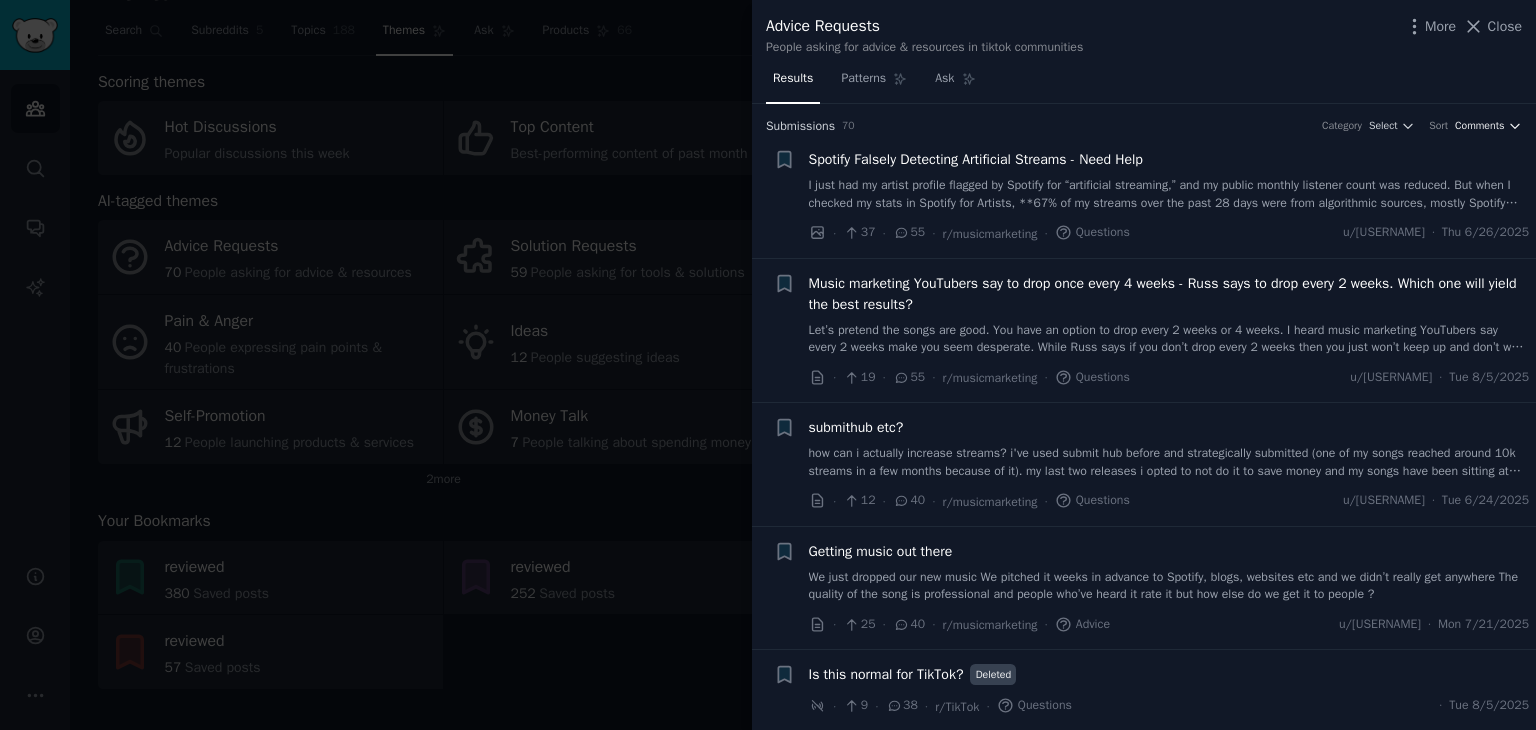 click on "Comments" at bounding box center (1480, 126) 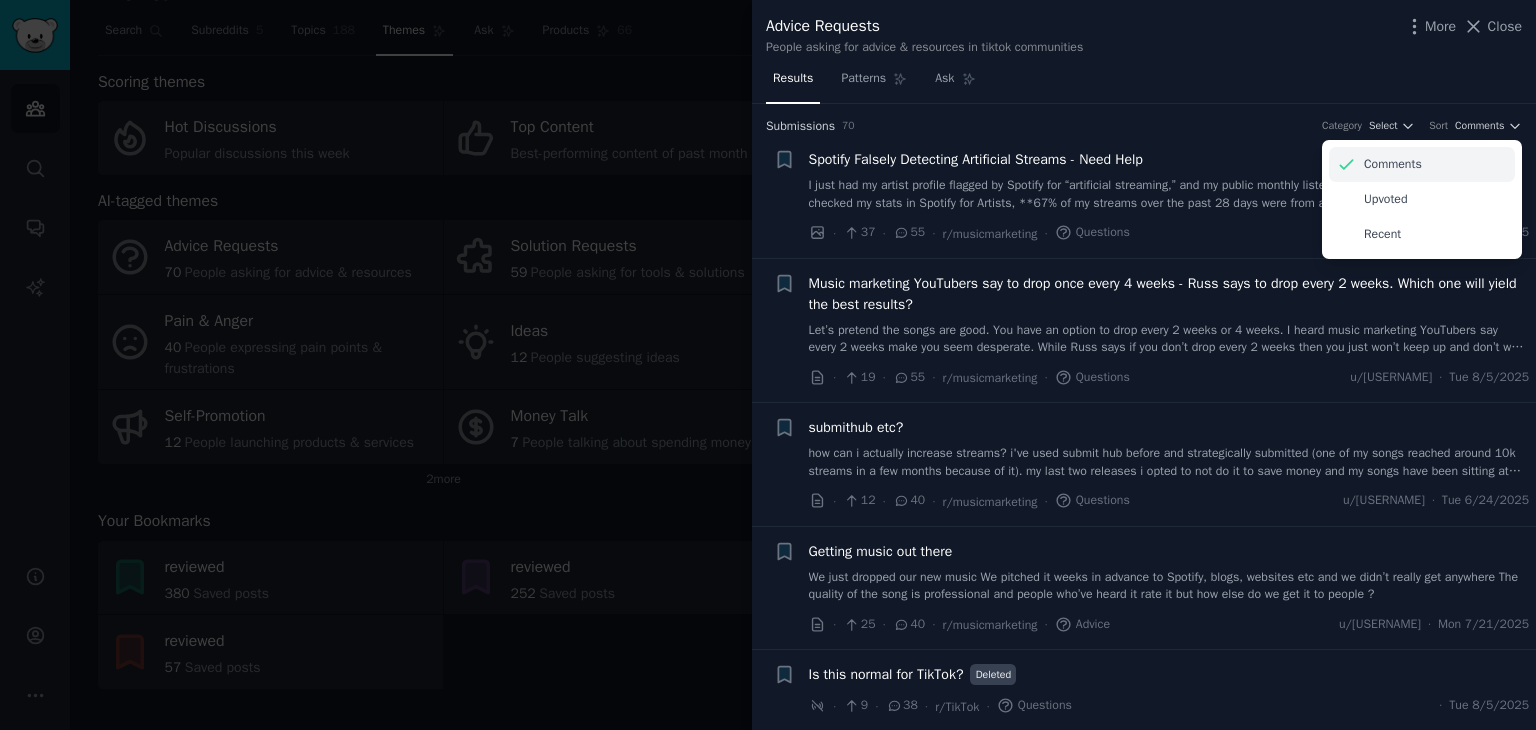 click on "Comments" at bounding box center [1393, 165] 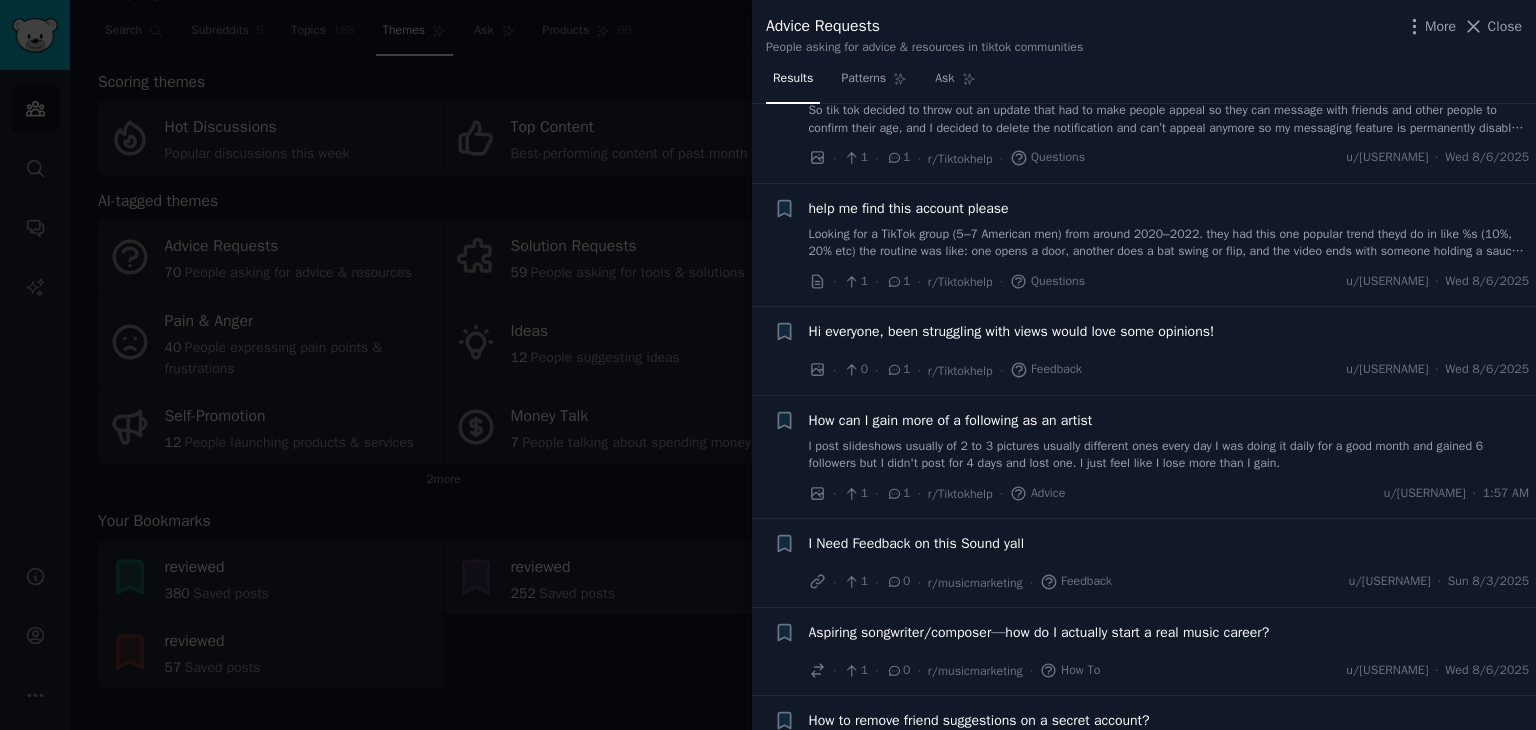 scroll, scrollTop: 7300, scrollLeft: 0, axis: vertical 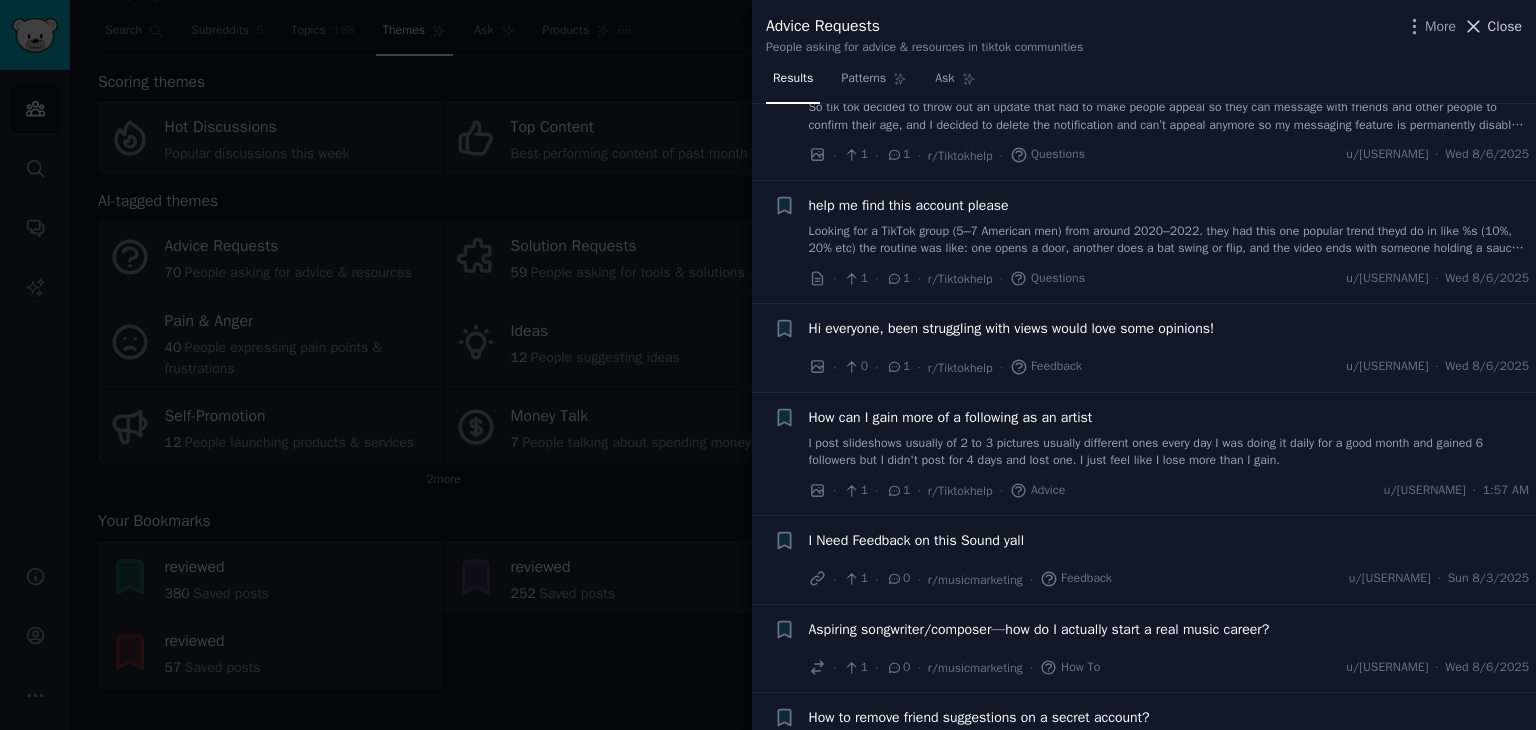click 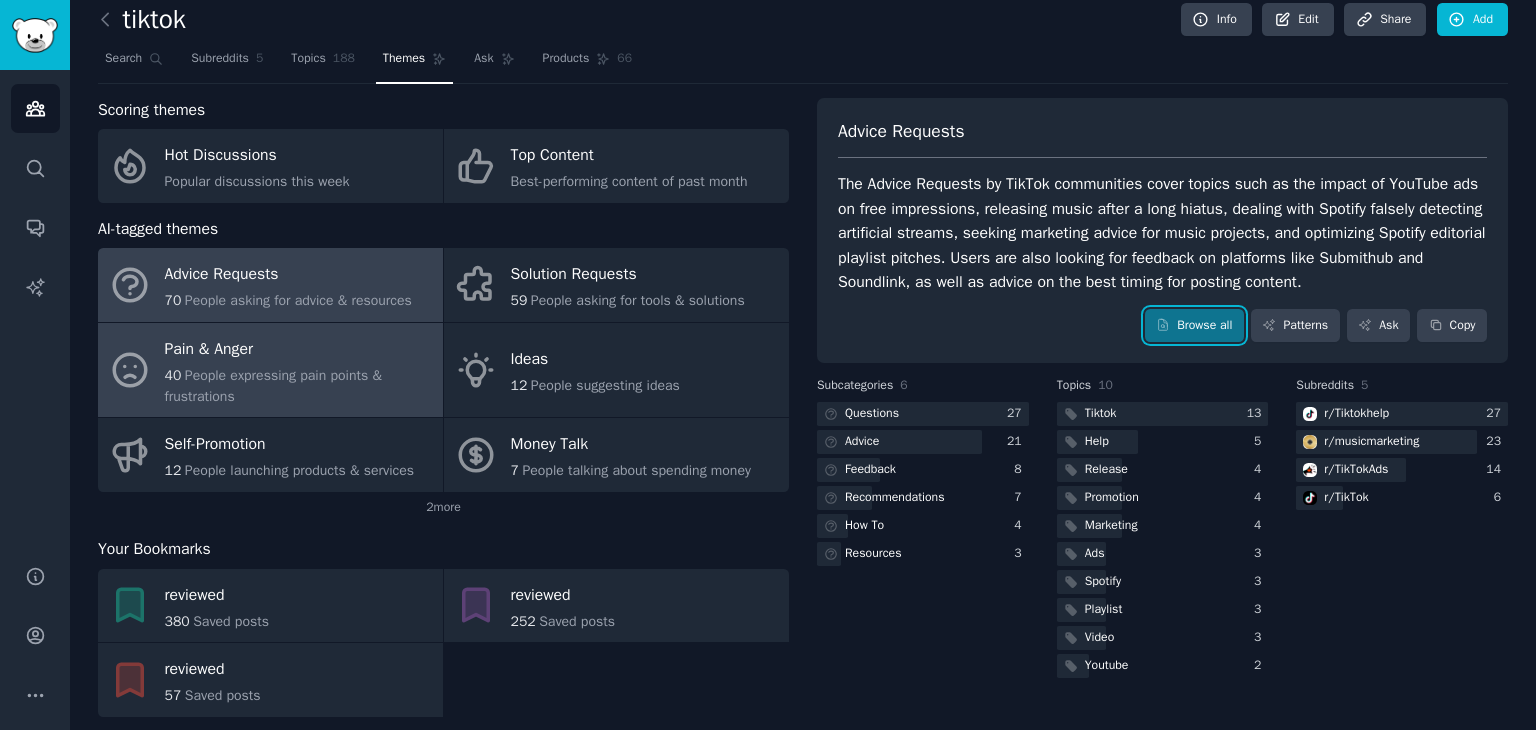scroll, scrollTop: 0, scrollLeft: 0, axis: both 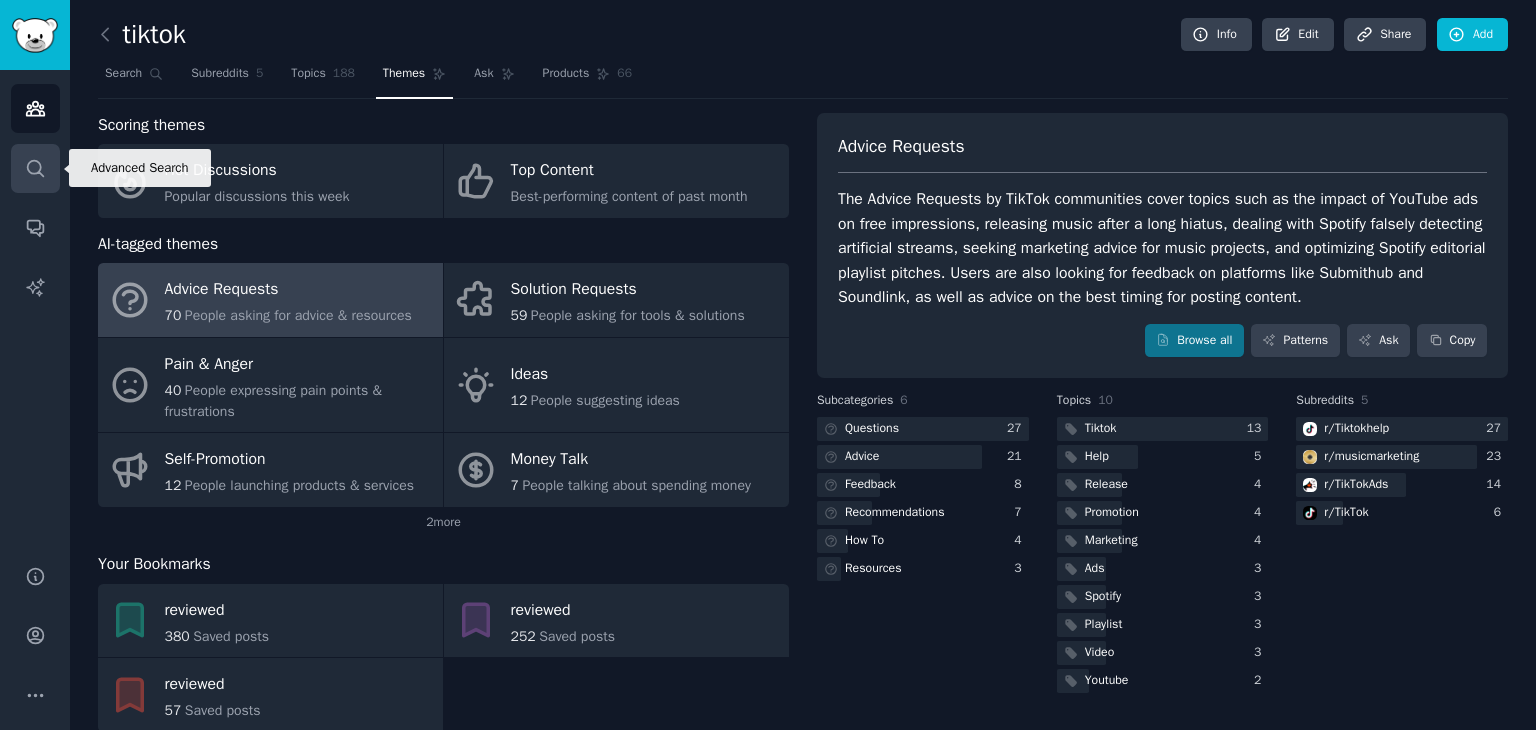 click 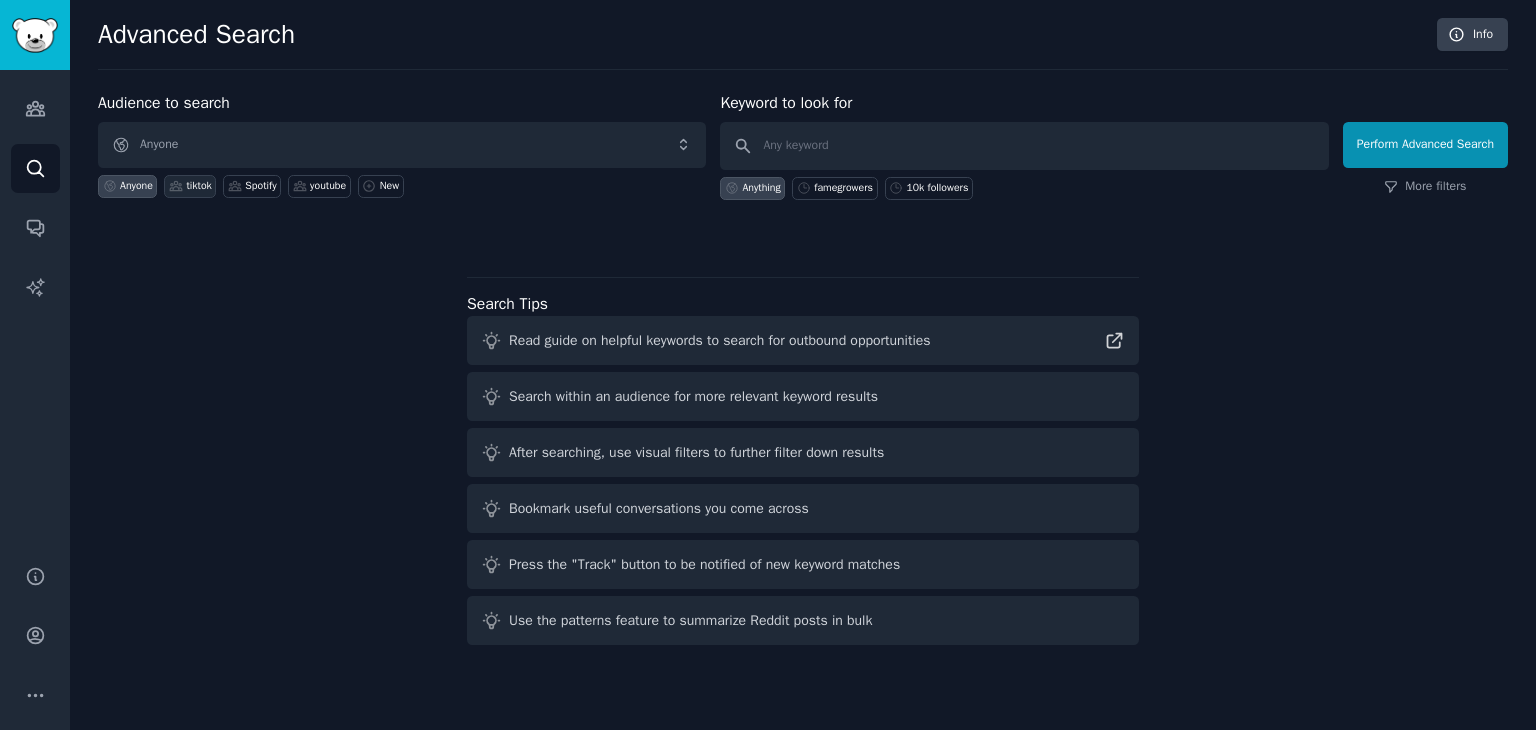 click on "tiktok" at bounding box center [198, 186] 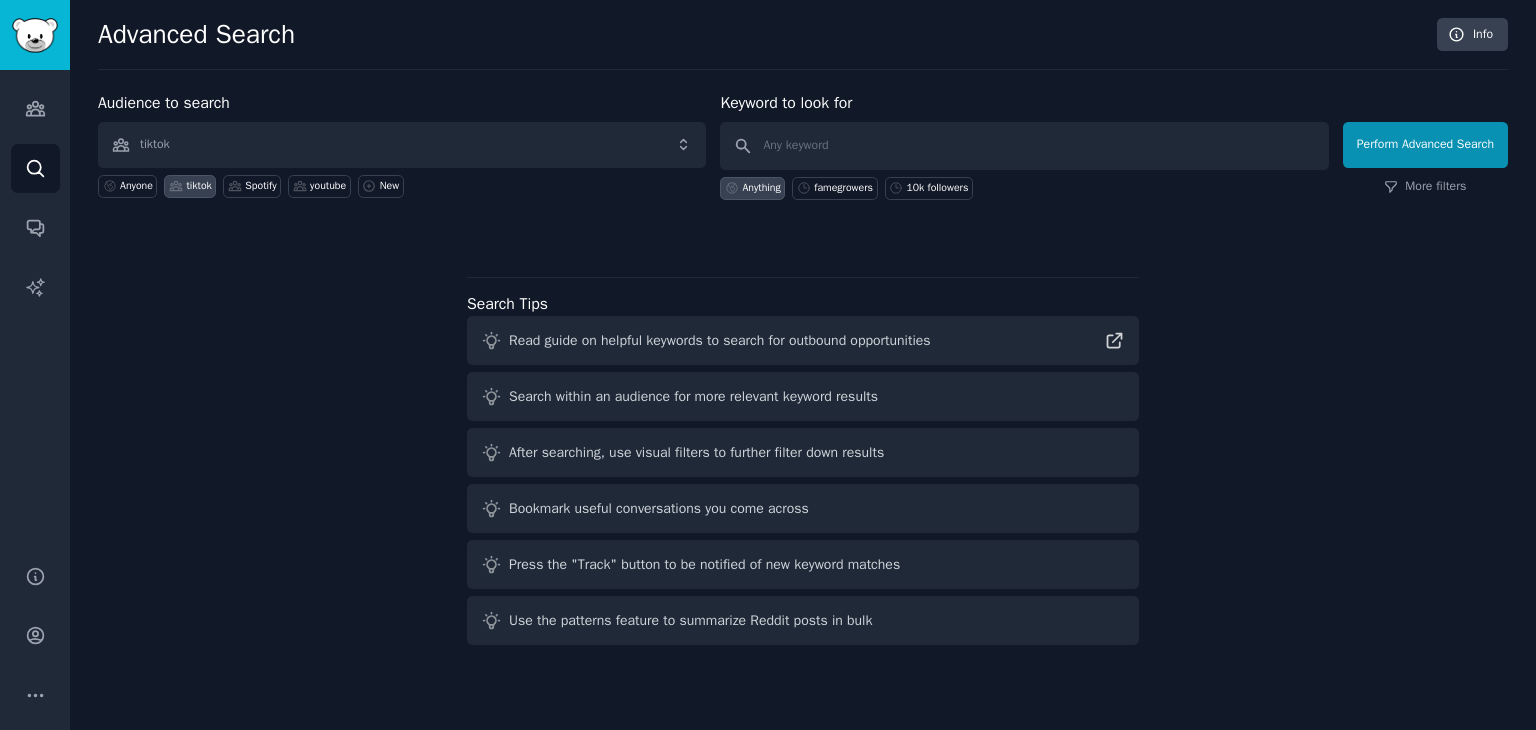 click on "tiktok" at bounding box center (198, 186) 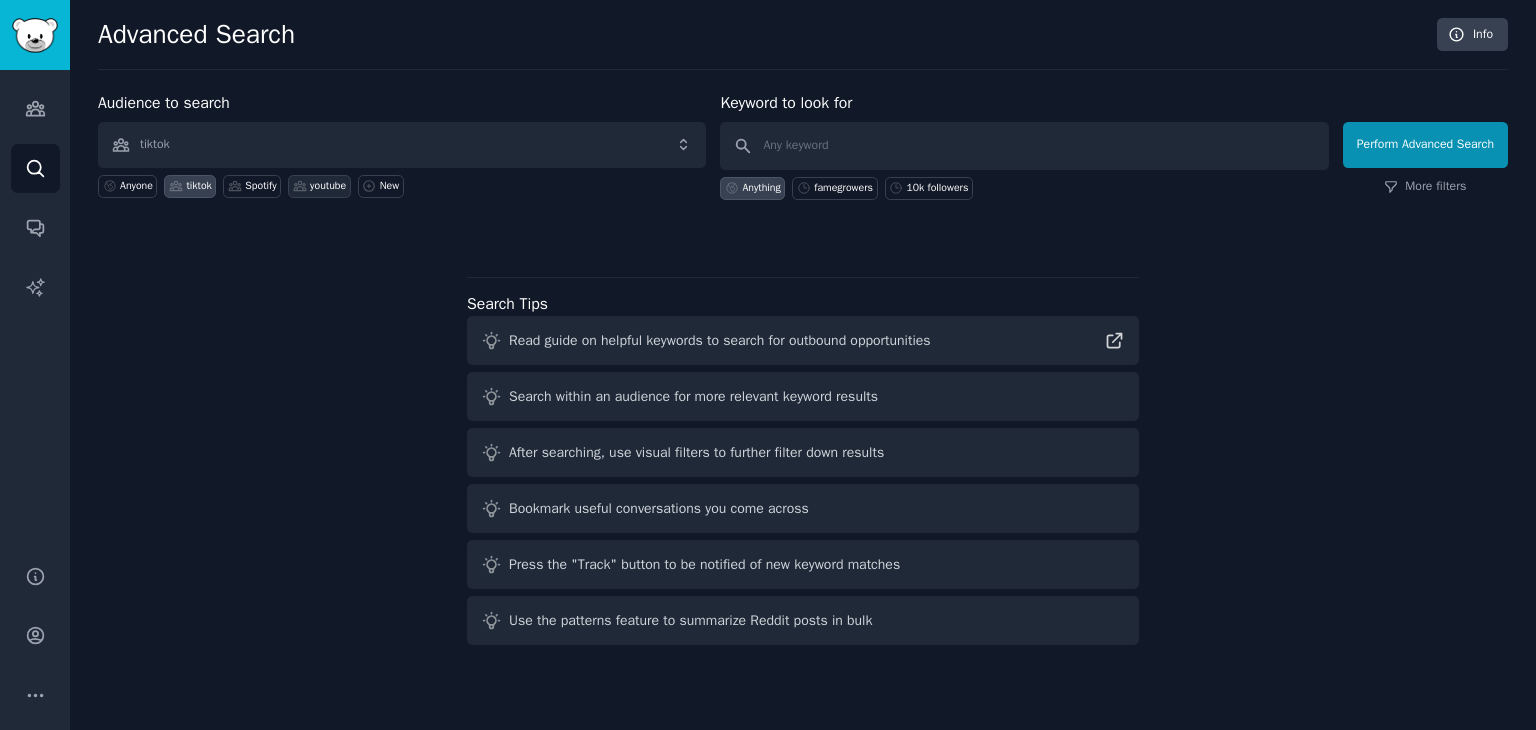 click on "youtube" at bounding box center [328, 186] 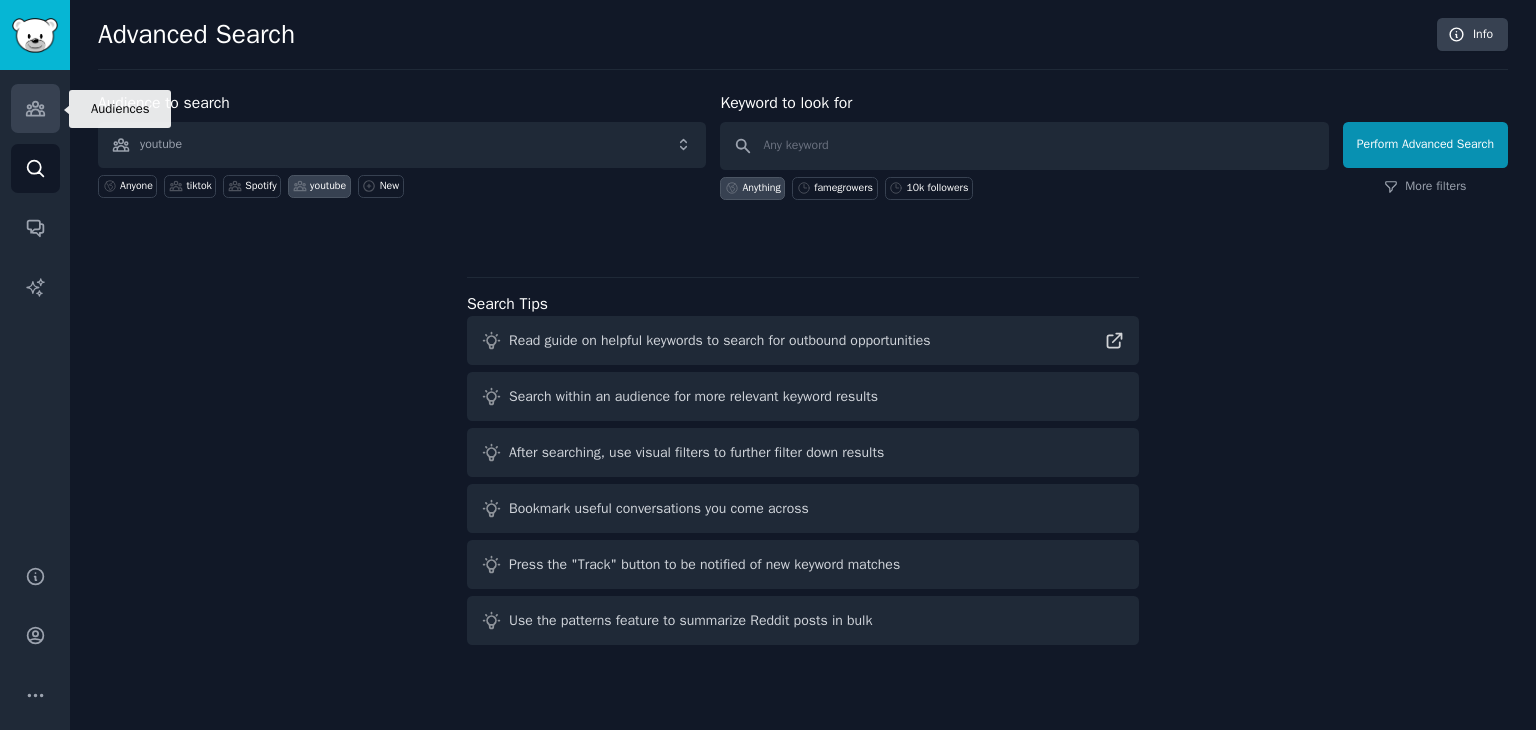click 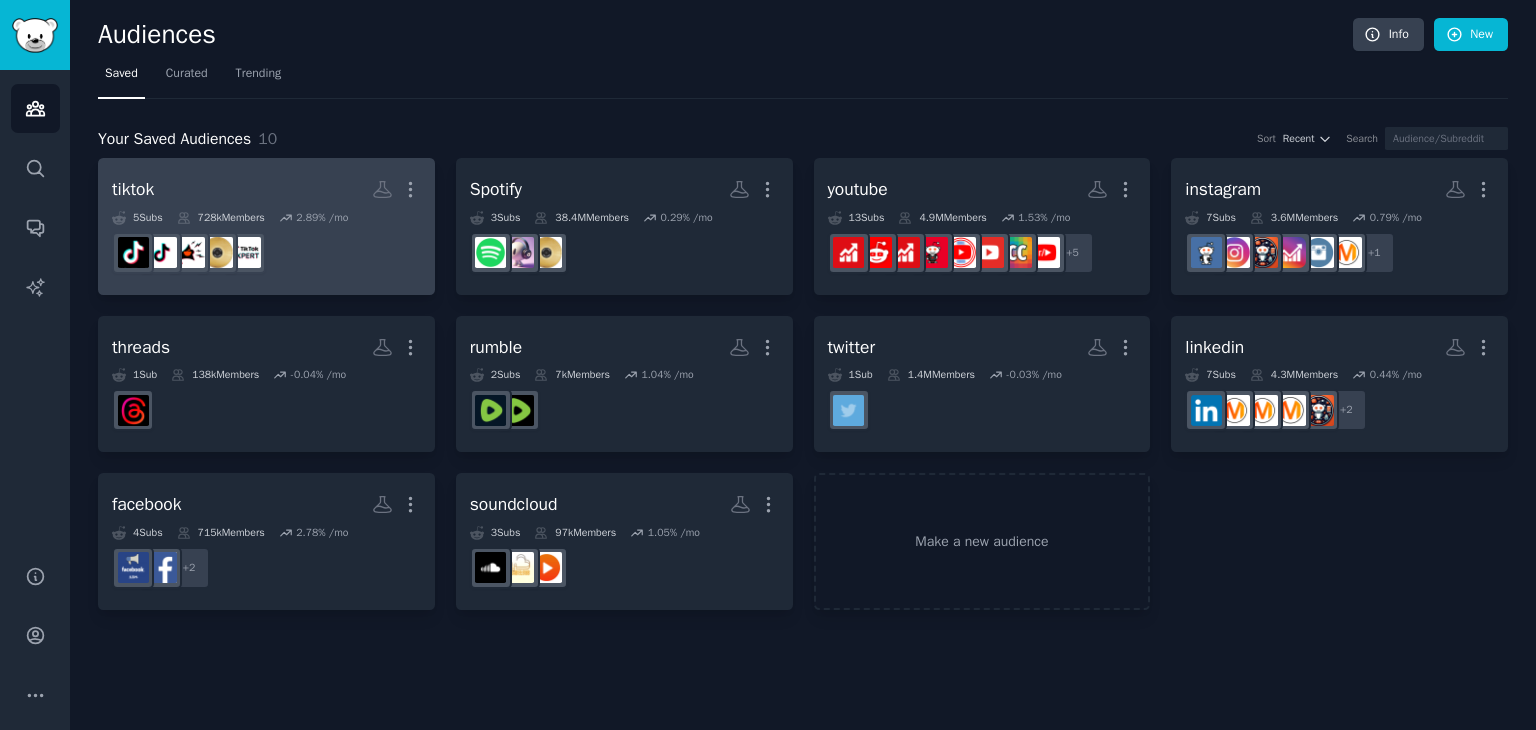 click on "tiktok More" at bounding box center [266, 189] 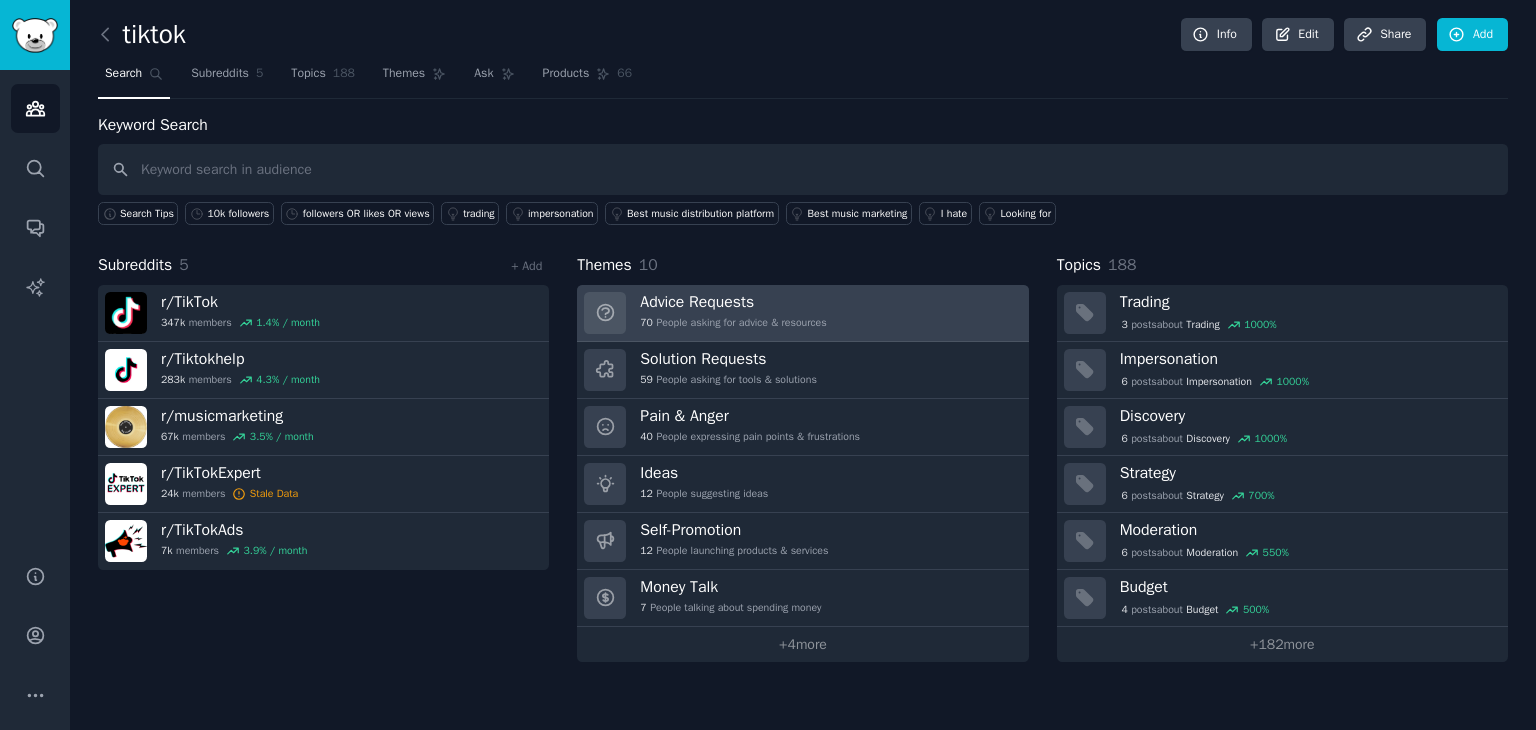 click on "Advice Requests" at bounding box center (733, 302) 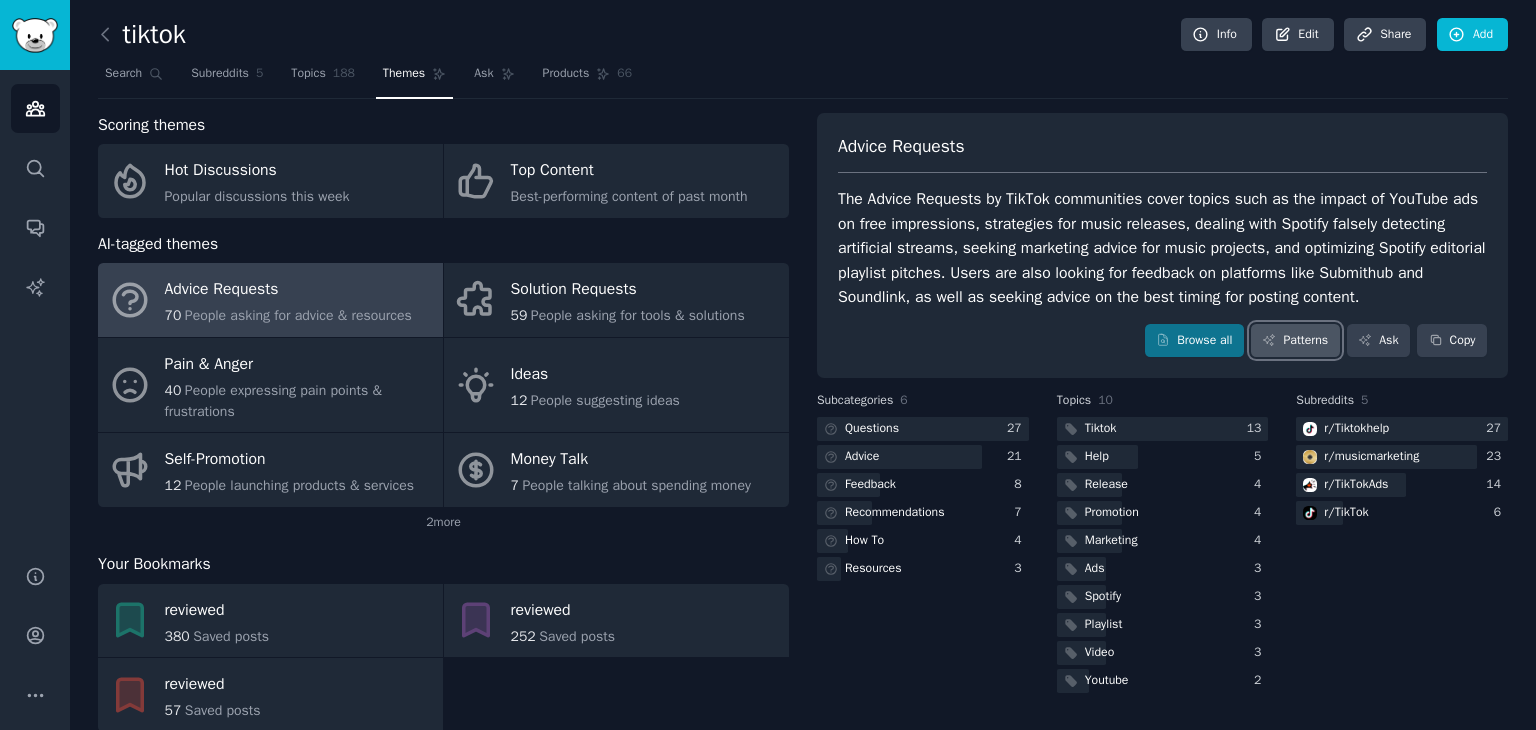 click on "Patterns" at bounding box center [1295, 341] 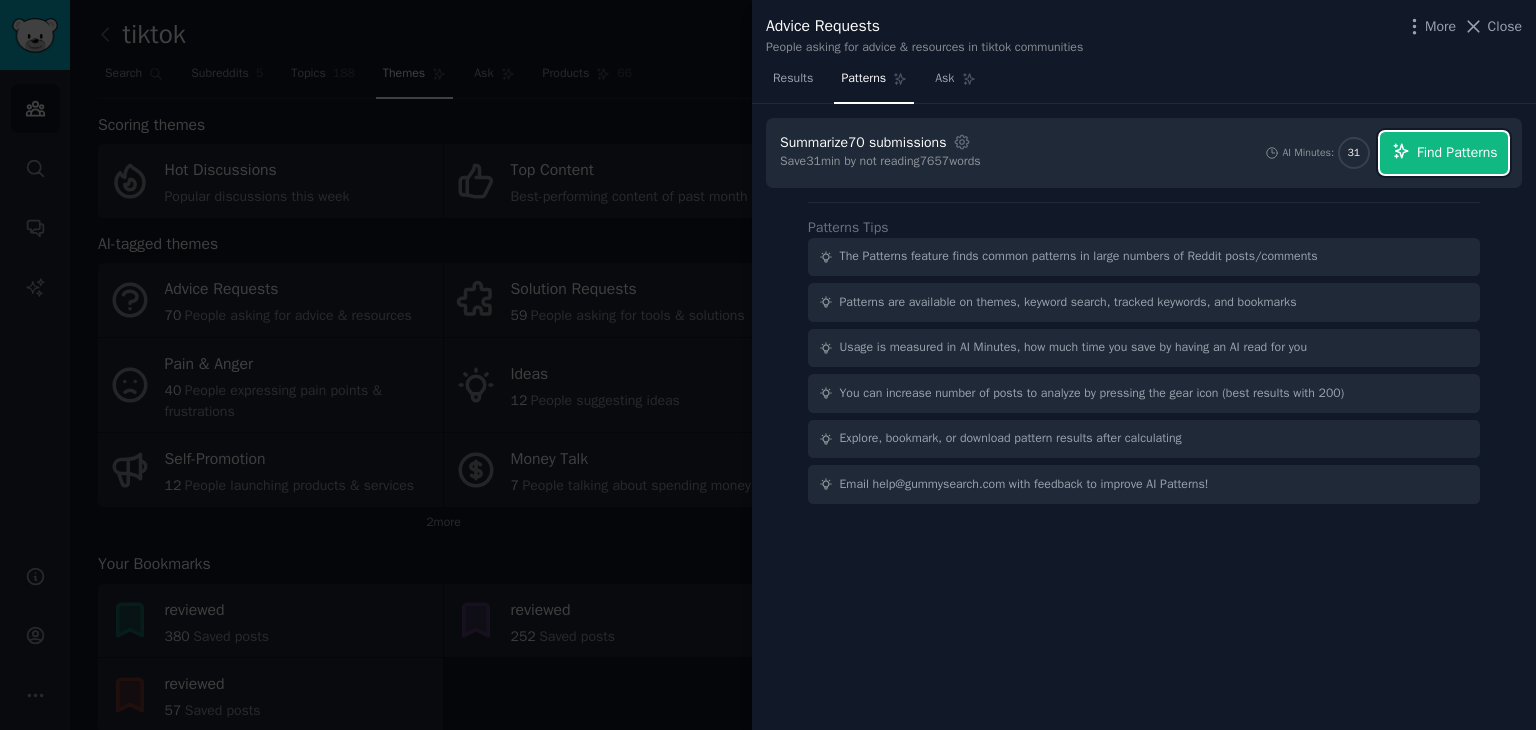 click on "Find Patterns" at bounding box center [1457, 152] 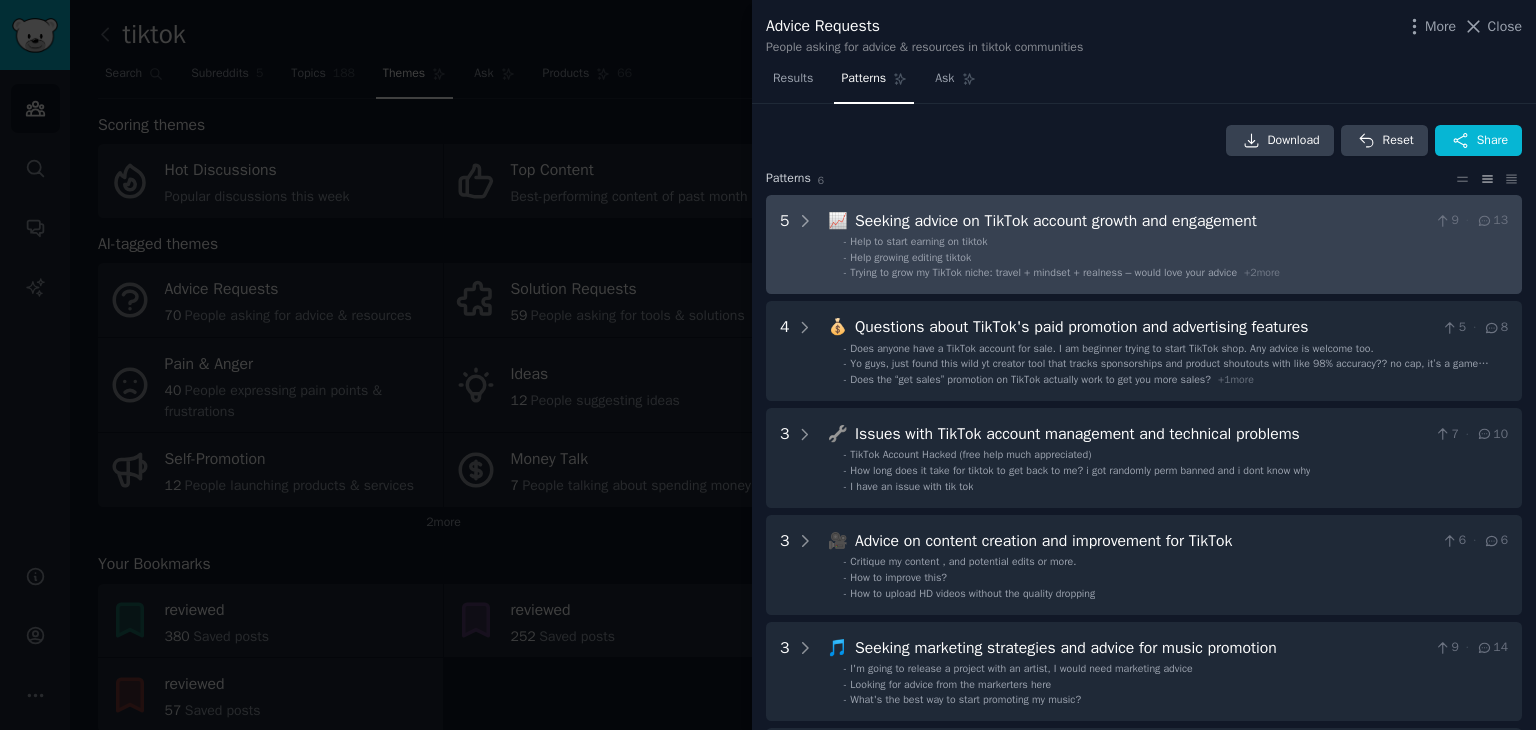 click on "Seeking advice on TikTok account growth and engagement" at bounding box center [1141, 221] 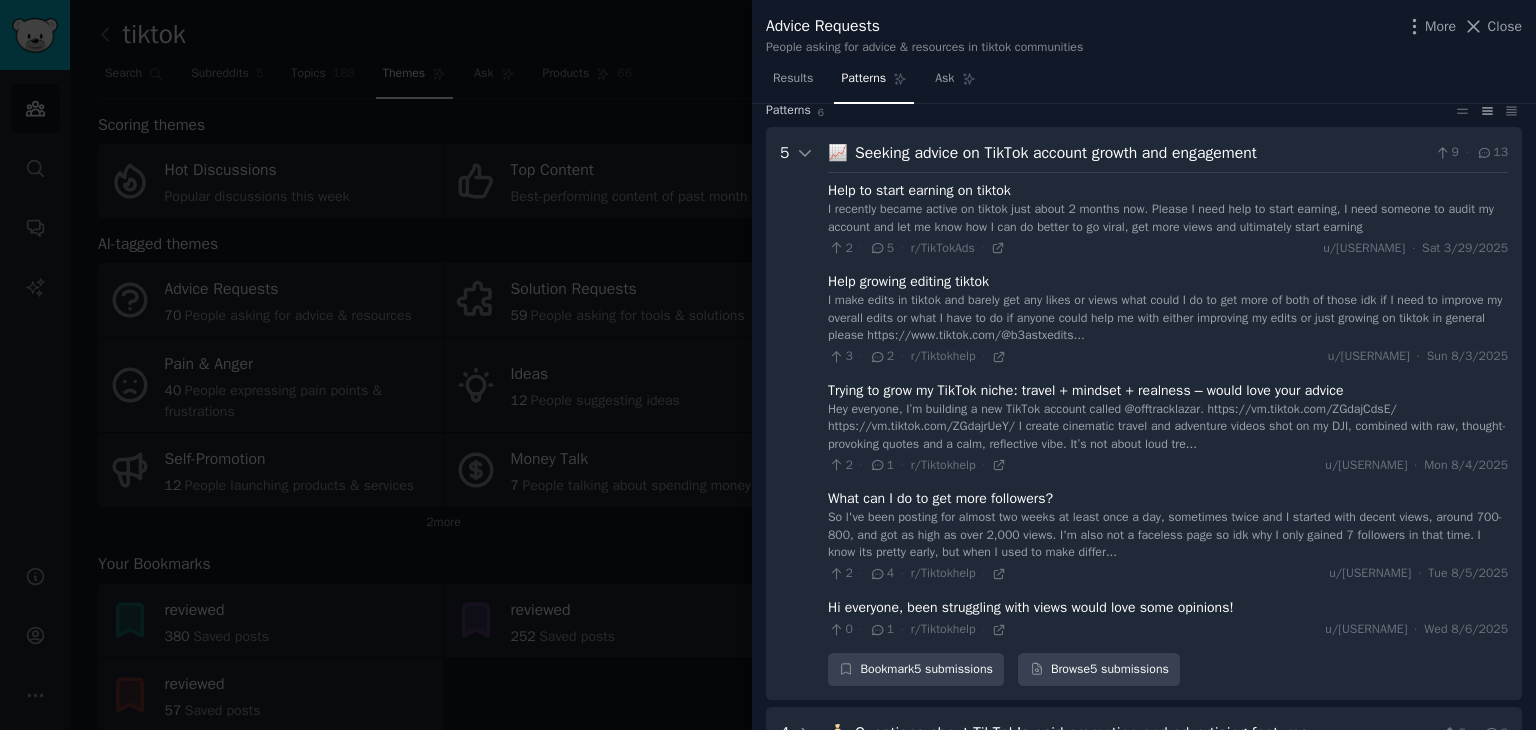 scroll, scrollTop: 91, scrollLeft: 0, axis: vertical 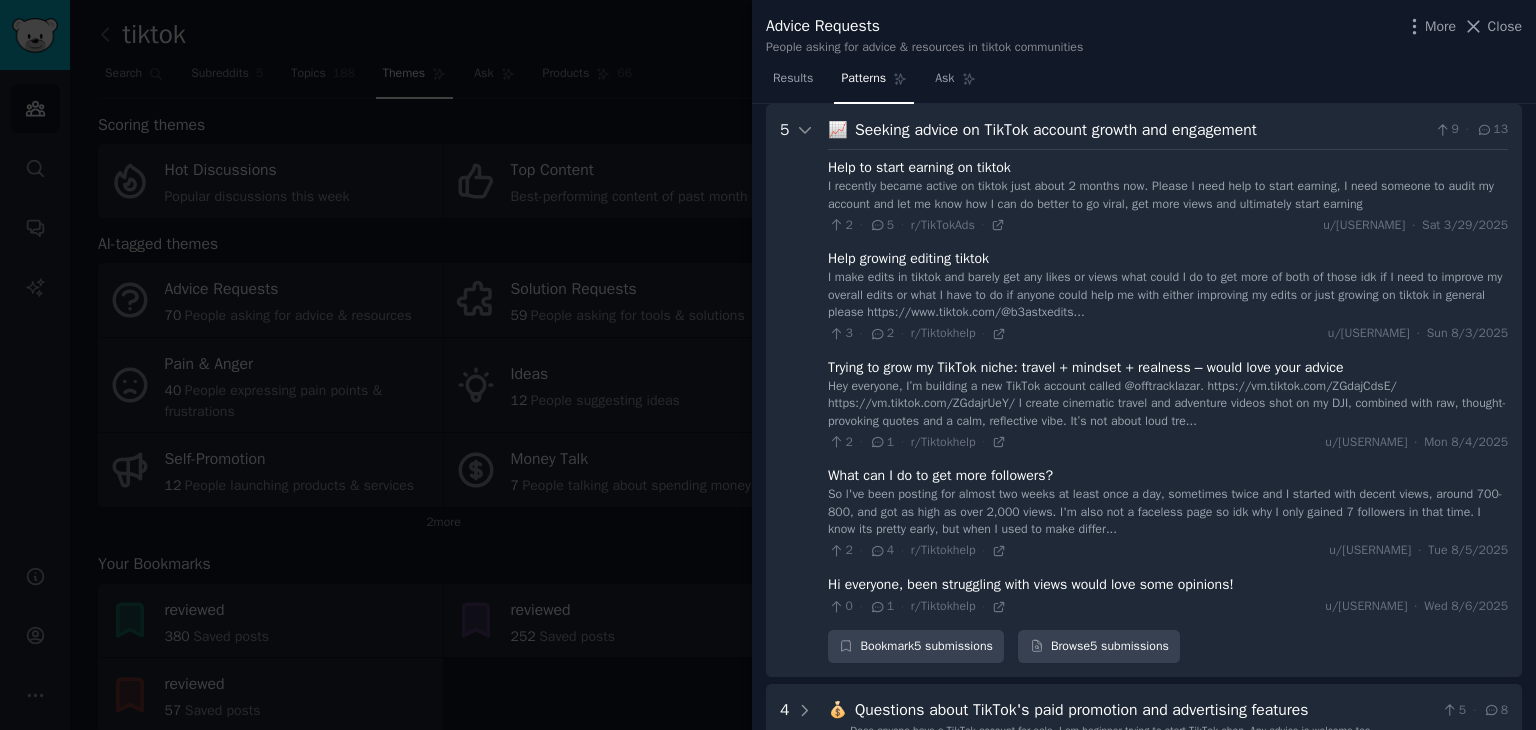 click on "Seeking advice on TikTok account growth and engagement" at bounding box center (1141, 130) 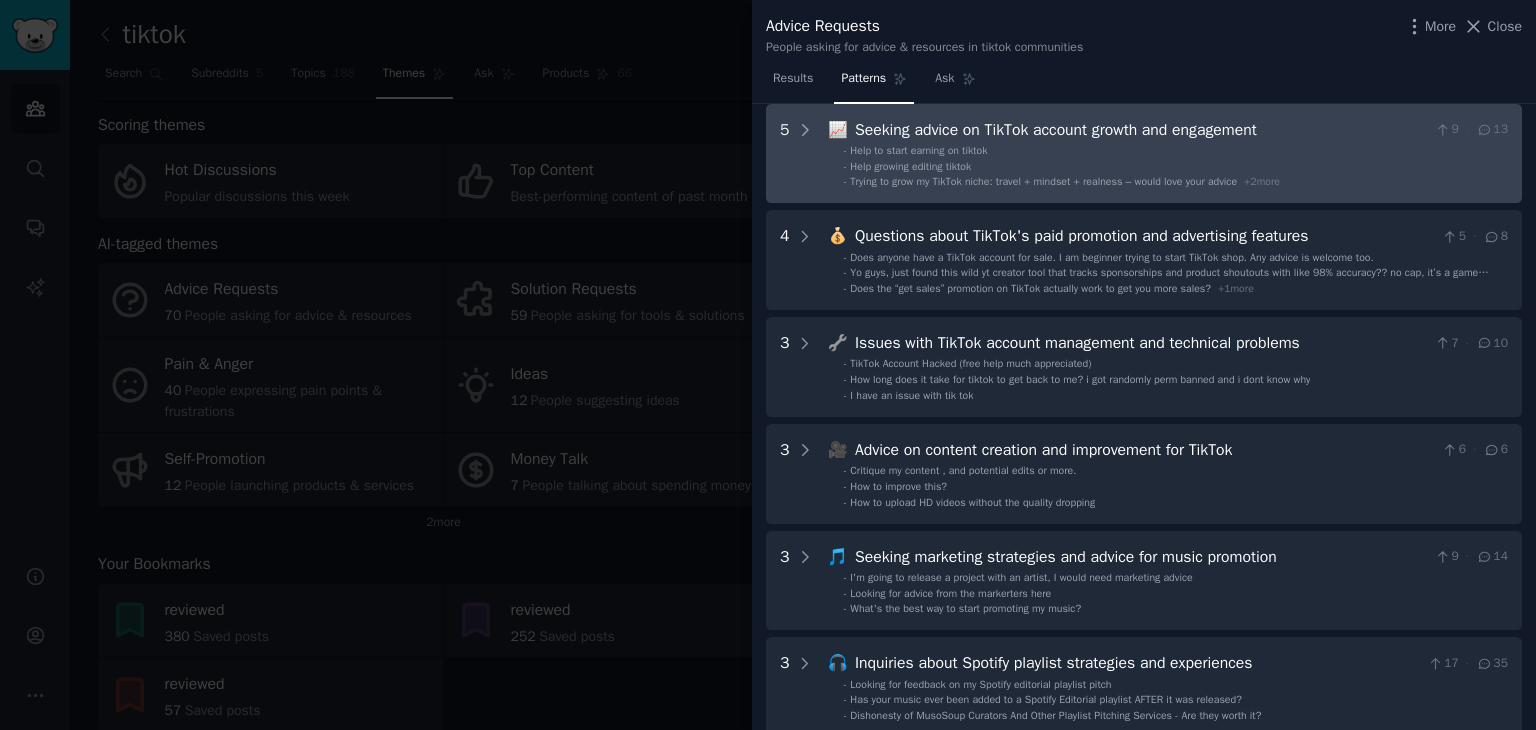 click on "Seeking advice on TikTok account growth and engagement" at bounding box center (1141, 130) 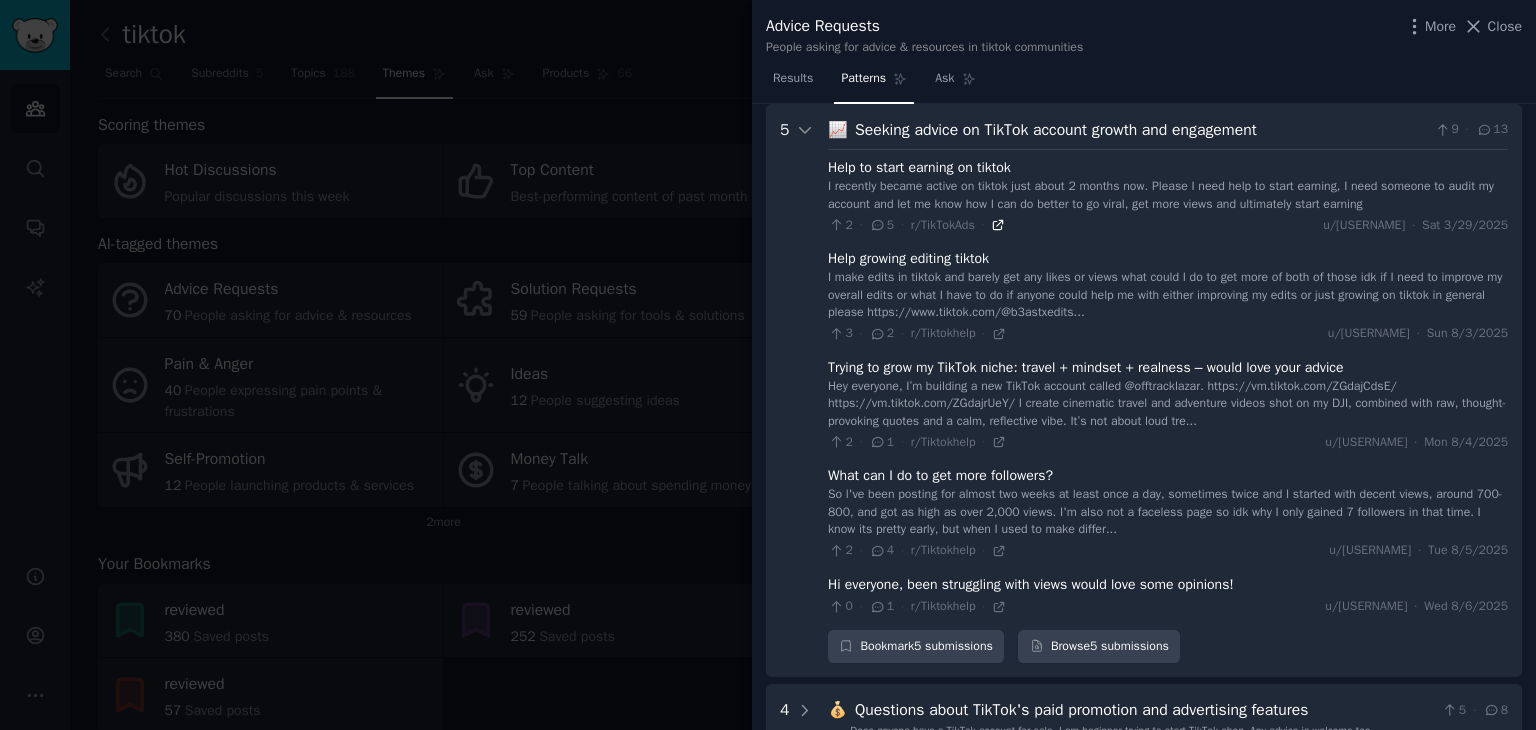 click 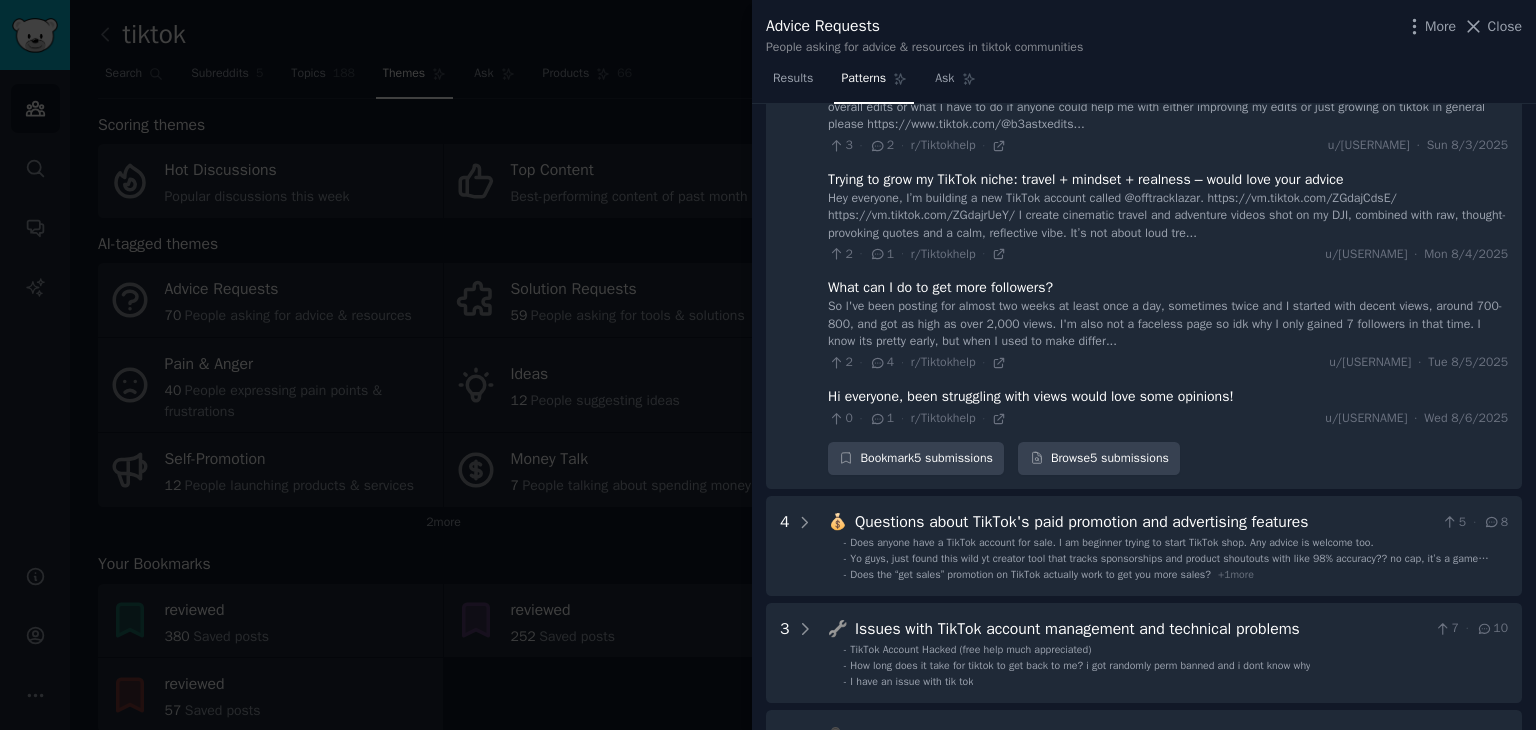 scroll, scrollTop: 291, scrollLeft: 0, axis: vertical 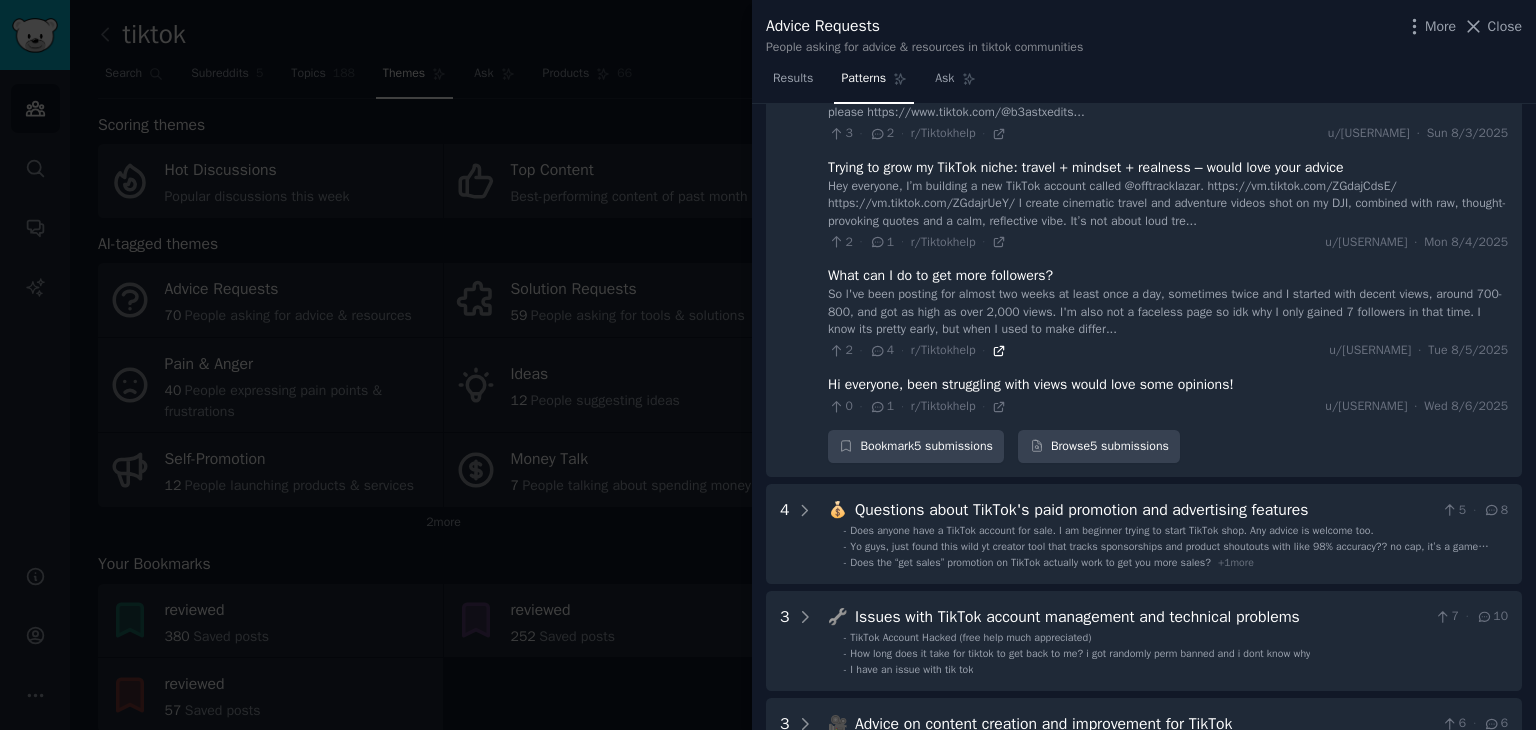 click 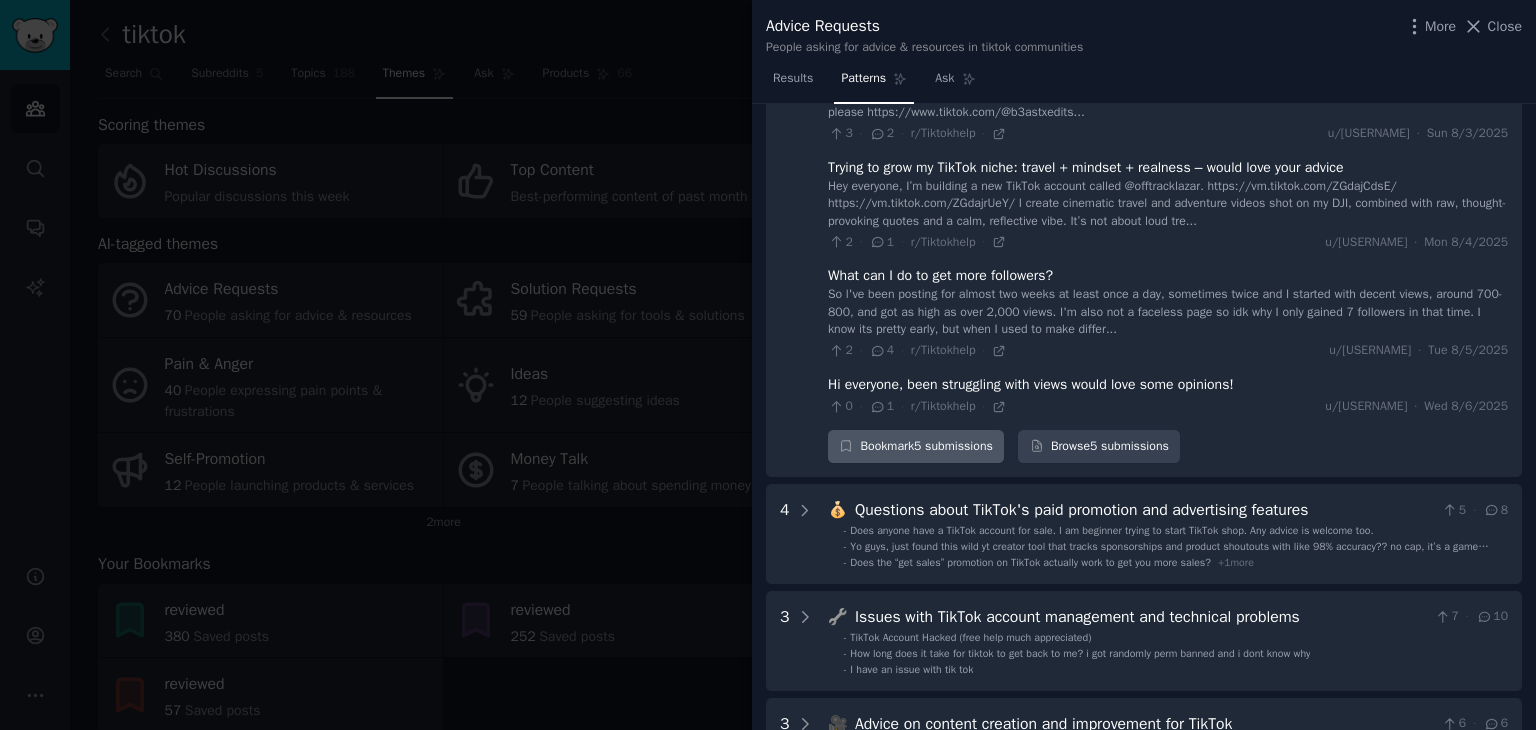 click 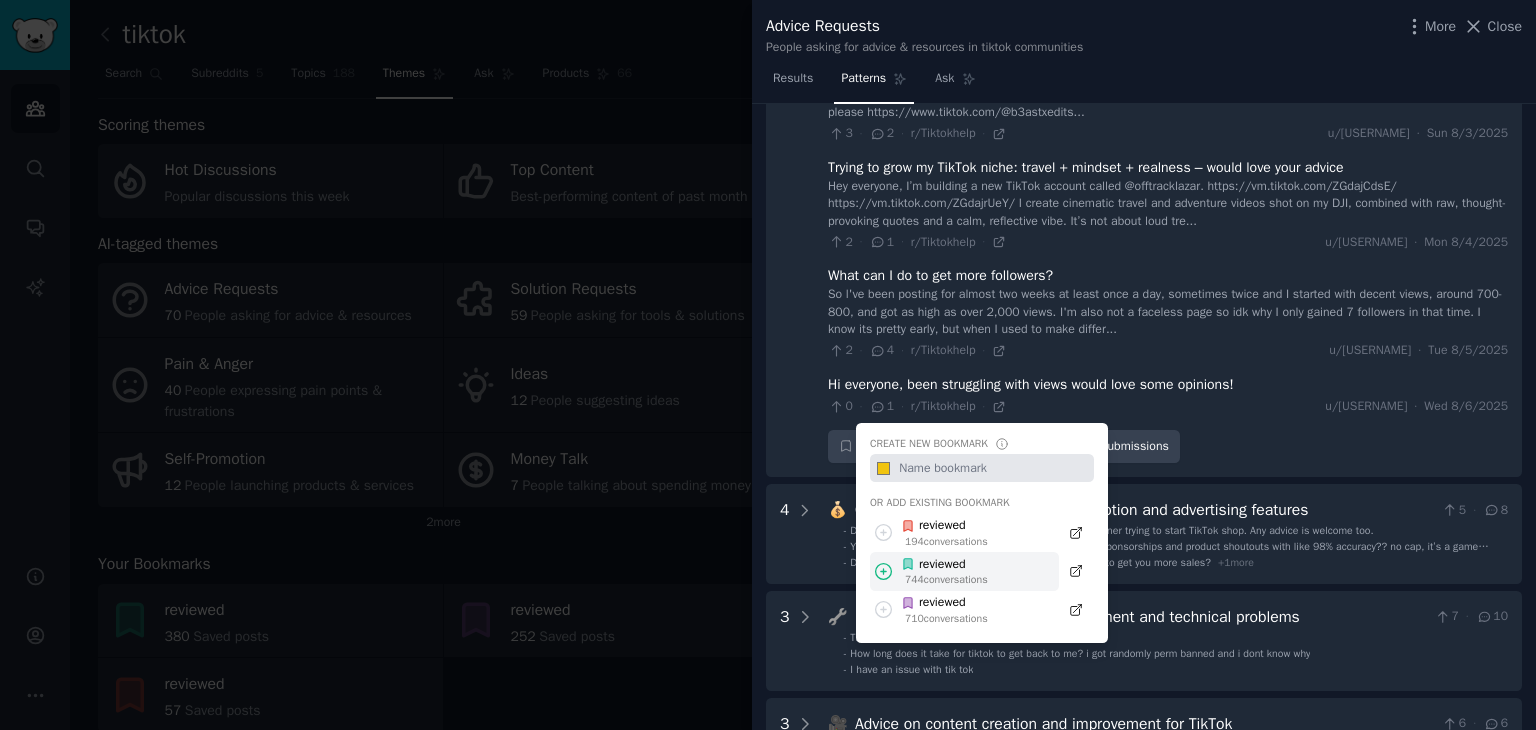 click on "reviewed" at bounding box center (944, 565) 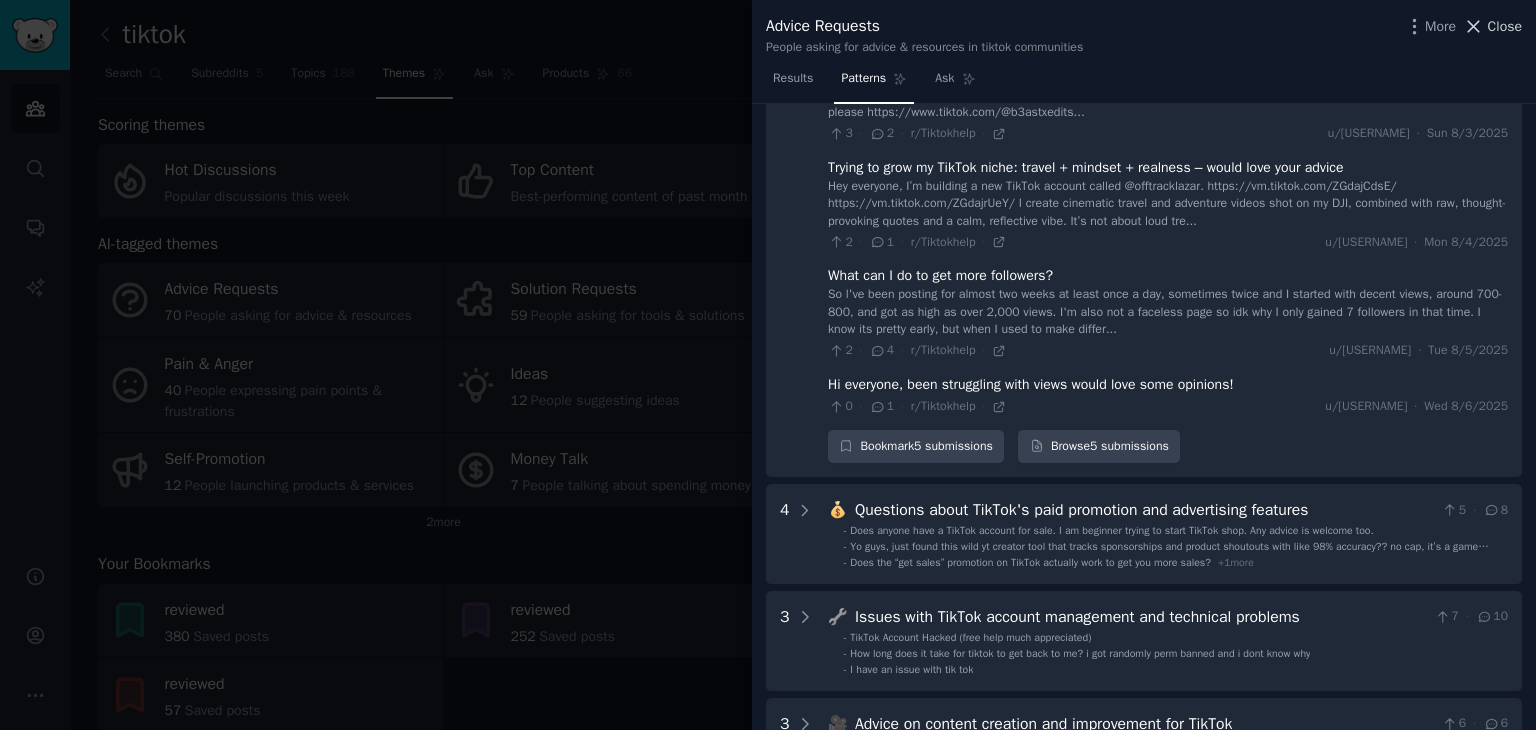 click 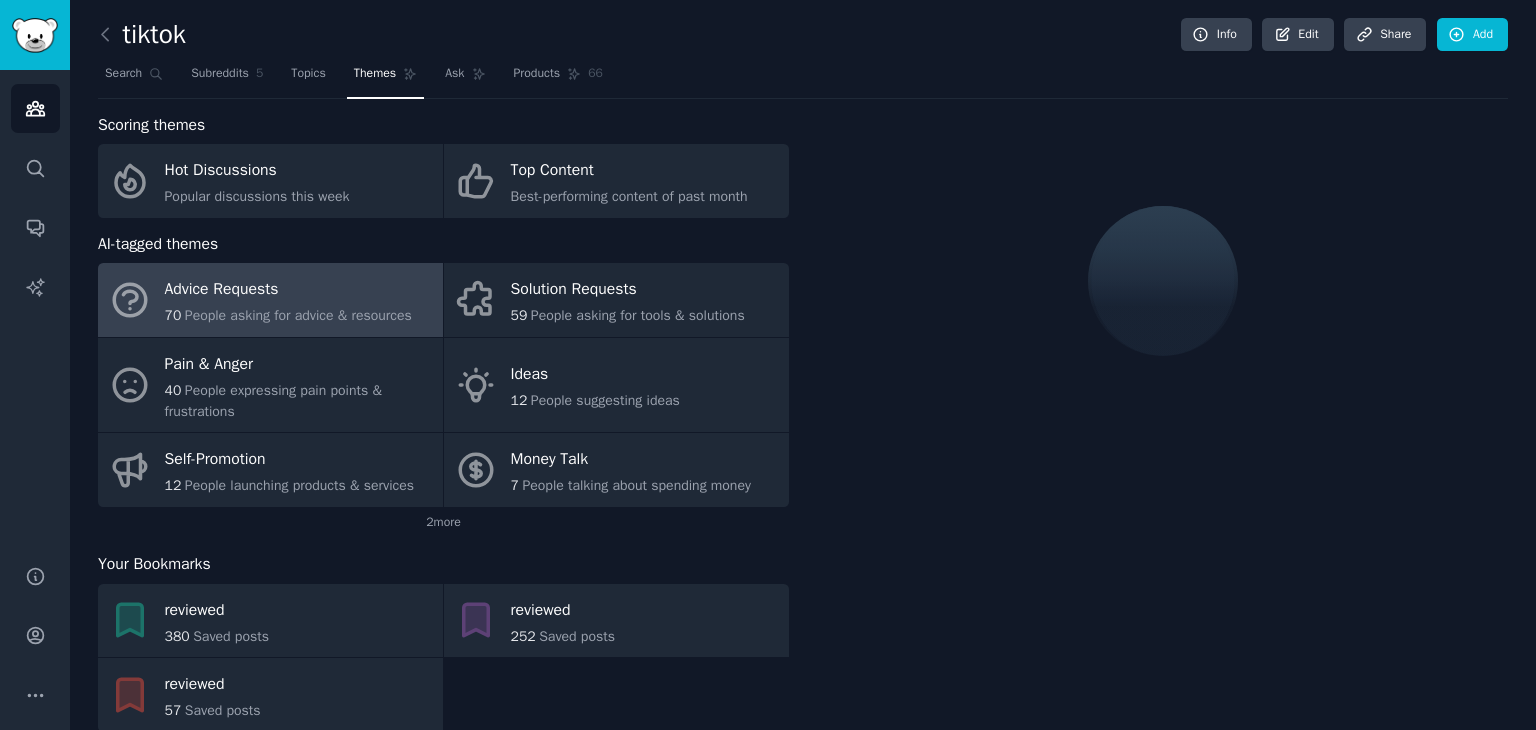 scroll, scrollTop: 0, scrollLeft: 0, axis: both 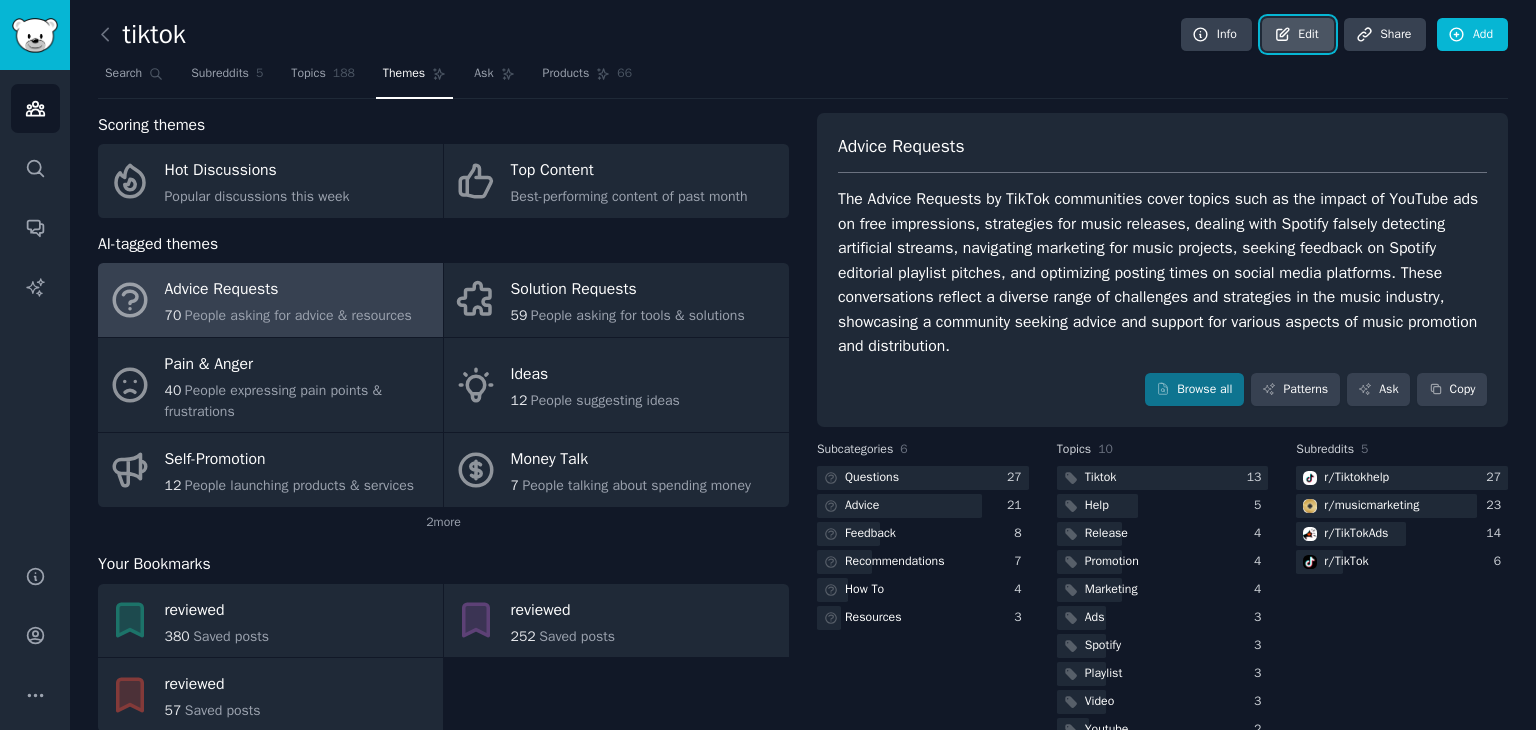click on "Edit" at bounding box center (1297, 35) 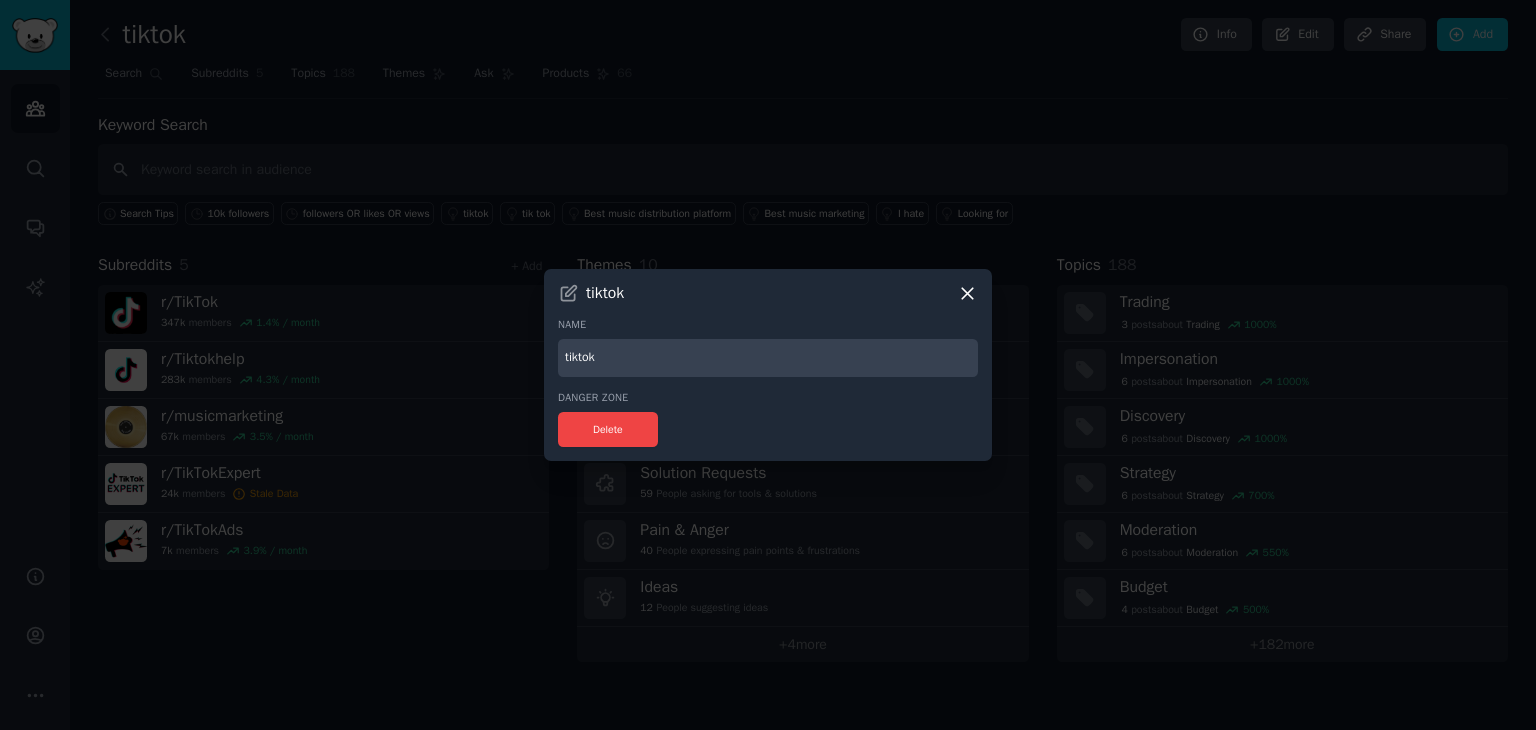 click 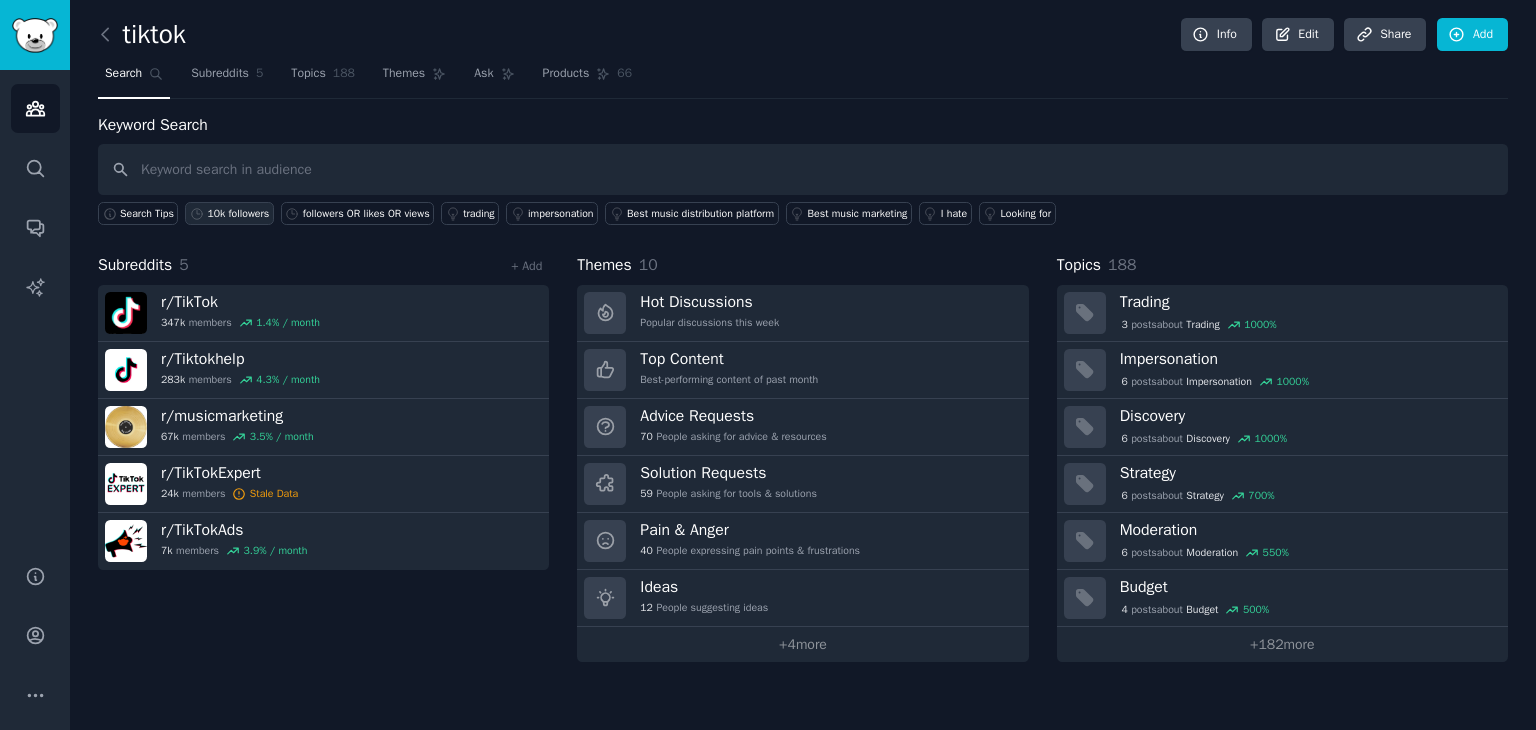 click on "10k followers" at bounding box center (238, 214) 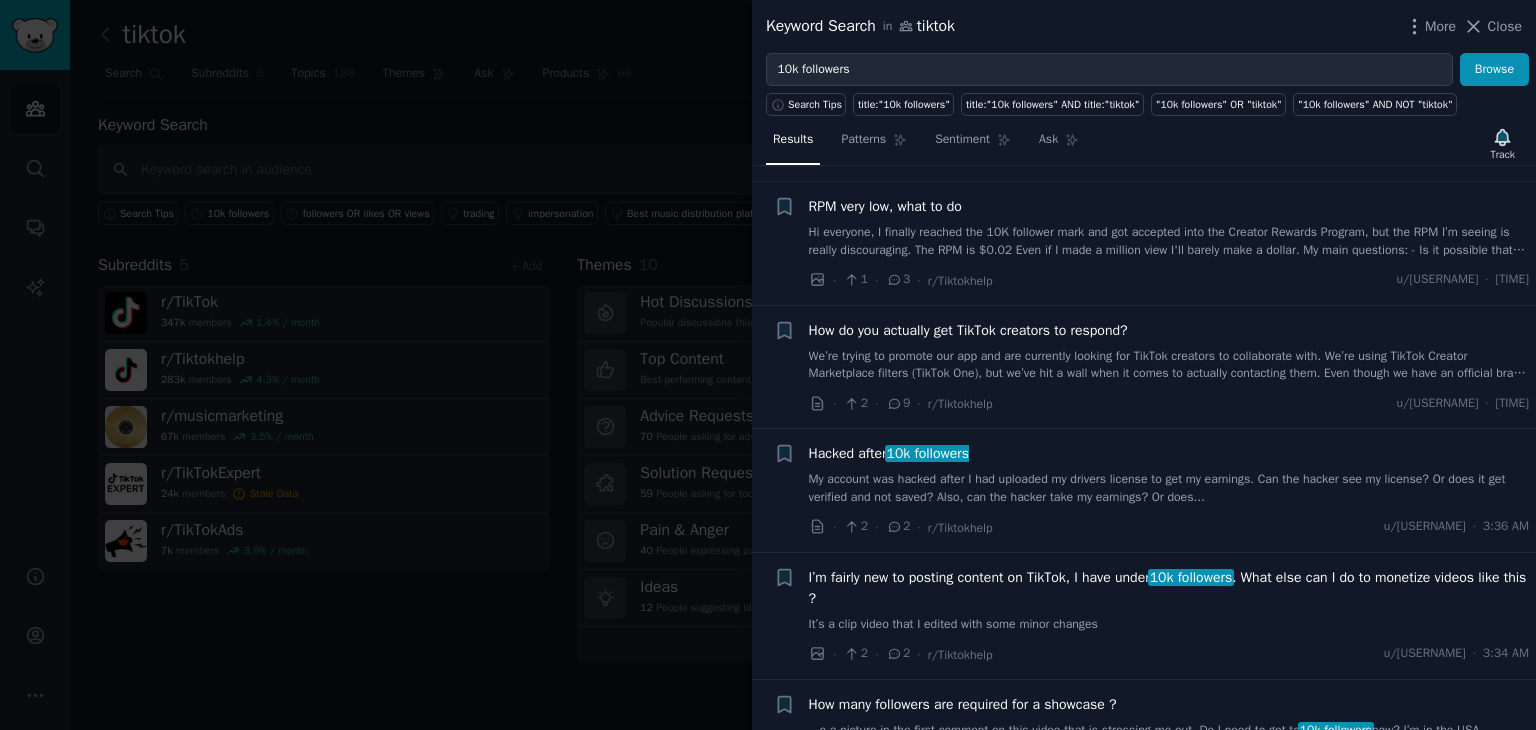 scroll, scrollTop: 0, scrollLeft: 0, axis: both 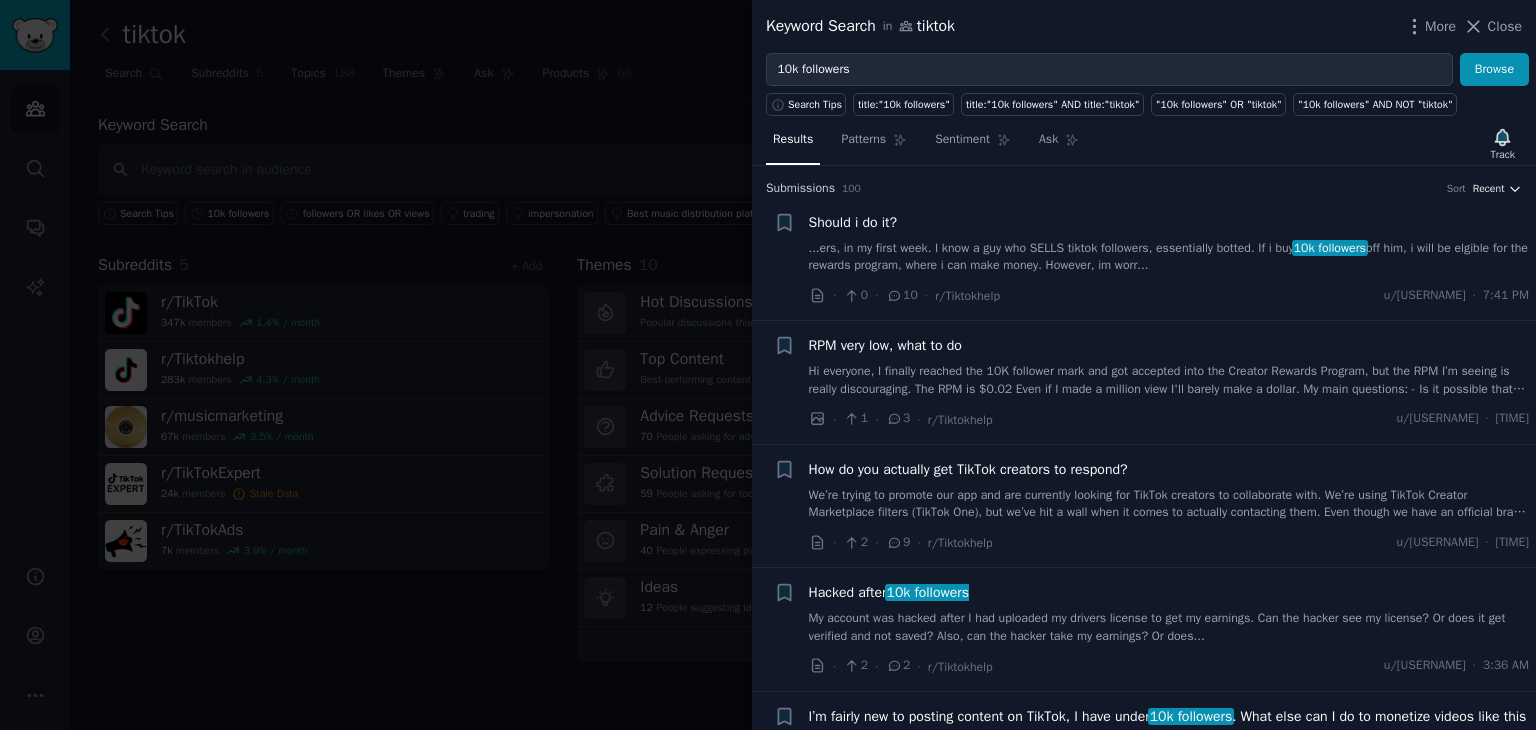 click 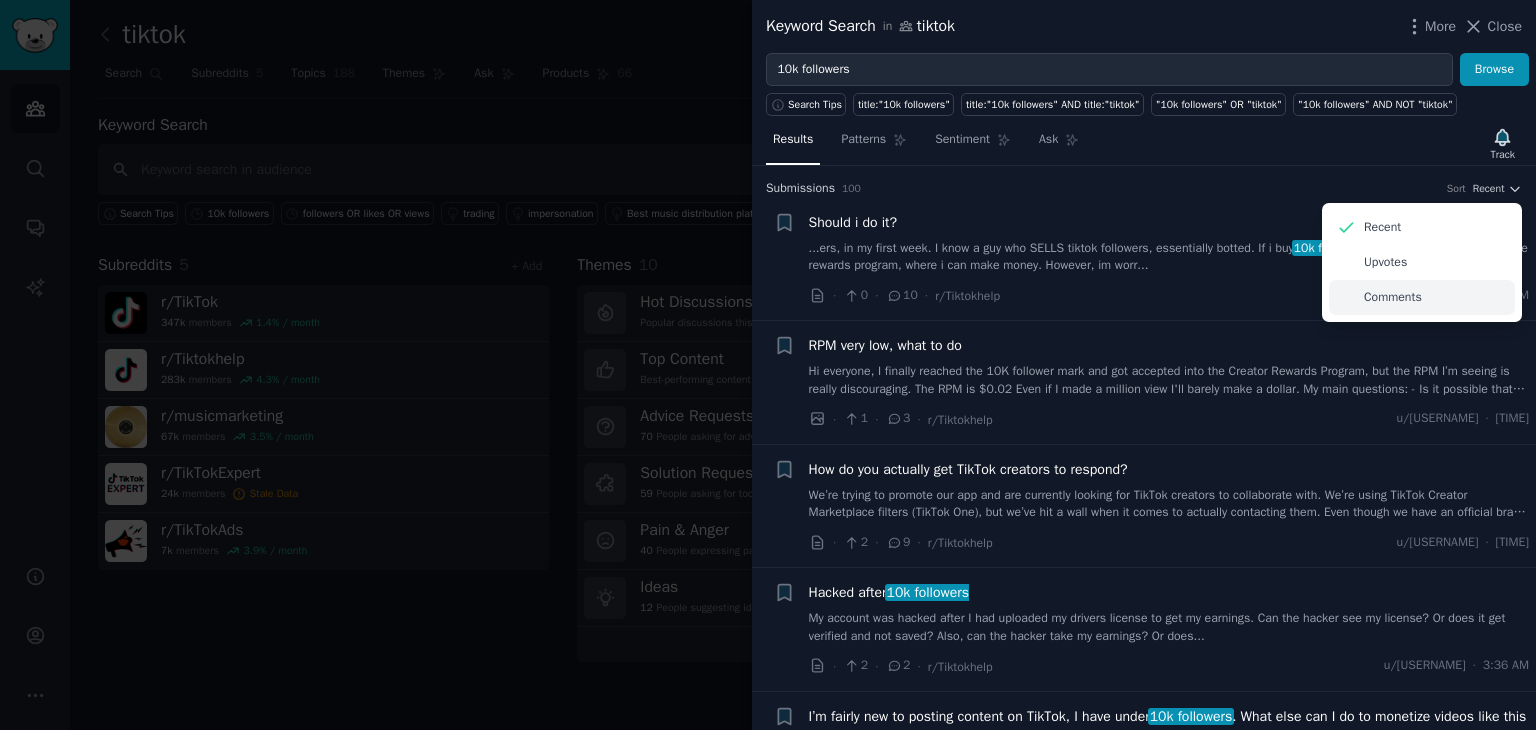click on "Comments" at bounding box center [1422, 297] 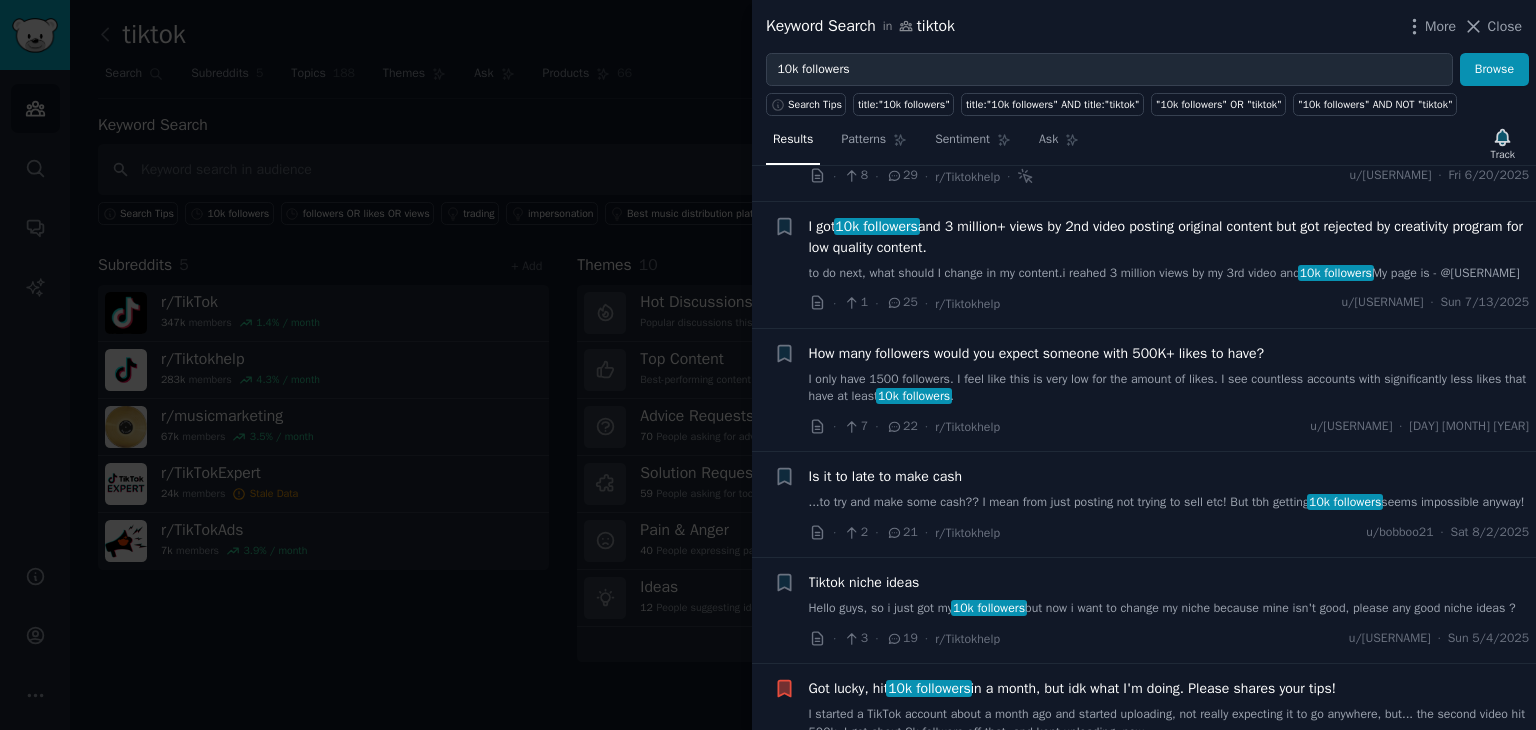 scroll, scrollTop: 600, scrollLeft: 0, axis: vertical 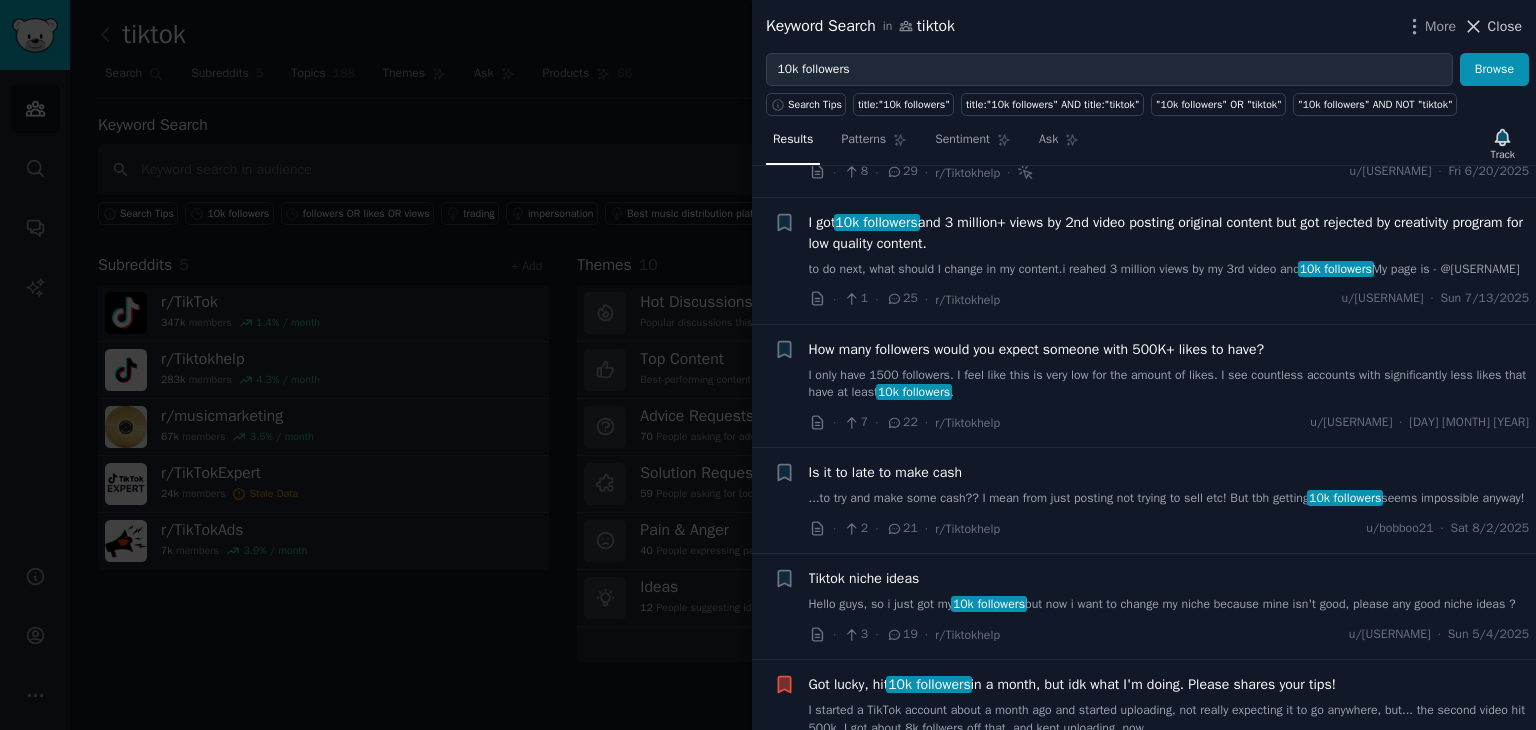 click on "Close" at bounding box center [1505, 26] 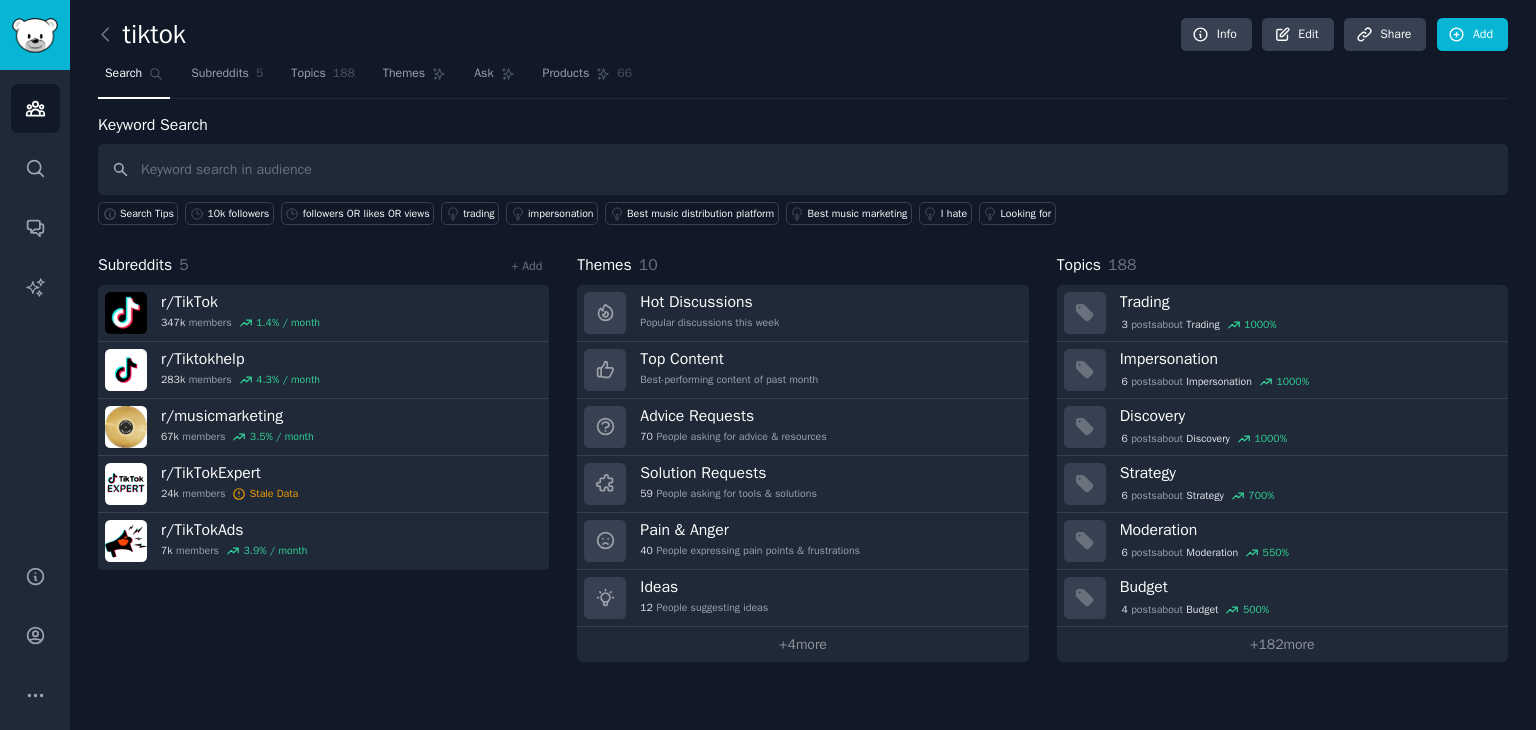 click on "Search Tips 10k followers followers OR likes OR views trading impersonation Best music distribution platform Best music marketing I hate Looking for" at bounding box center (803, 210) 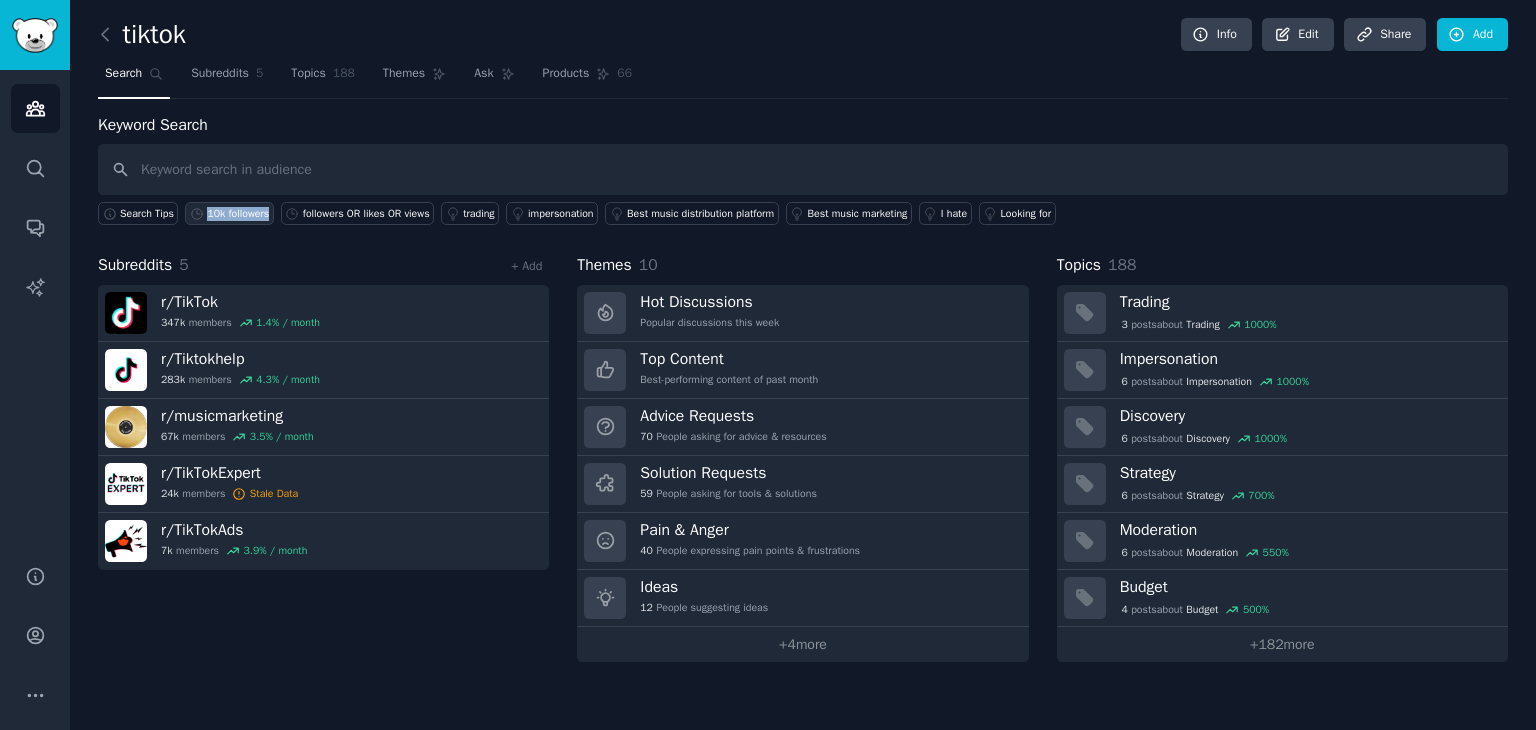 drag, startPoint x: 272, startPoint y: 222, endPoint x: 195, endPoint y: 213, distance: 77.52419 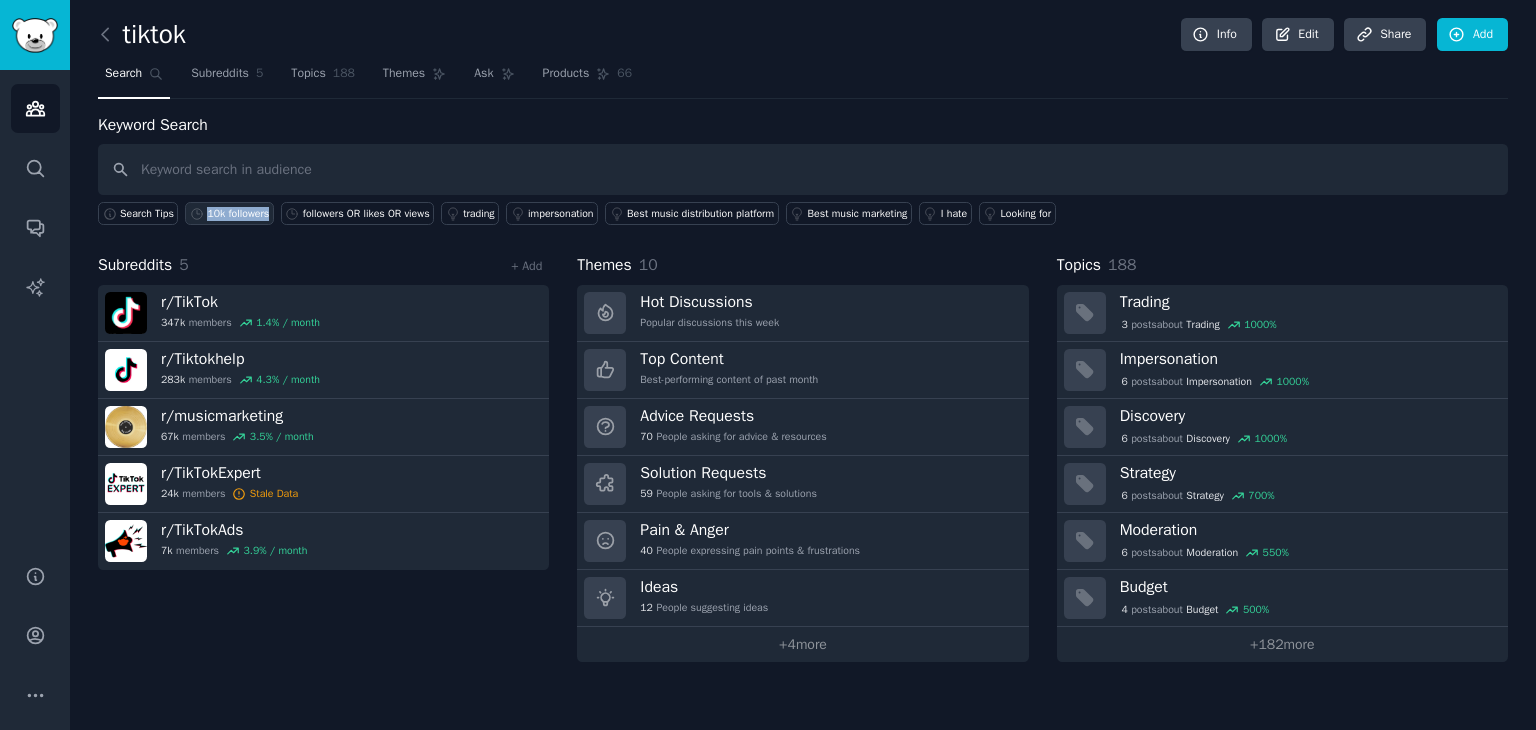 copy on "10k followers" 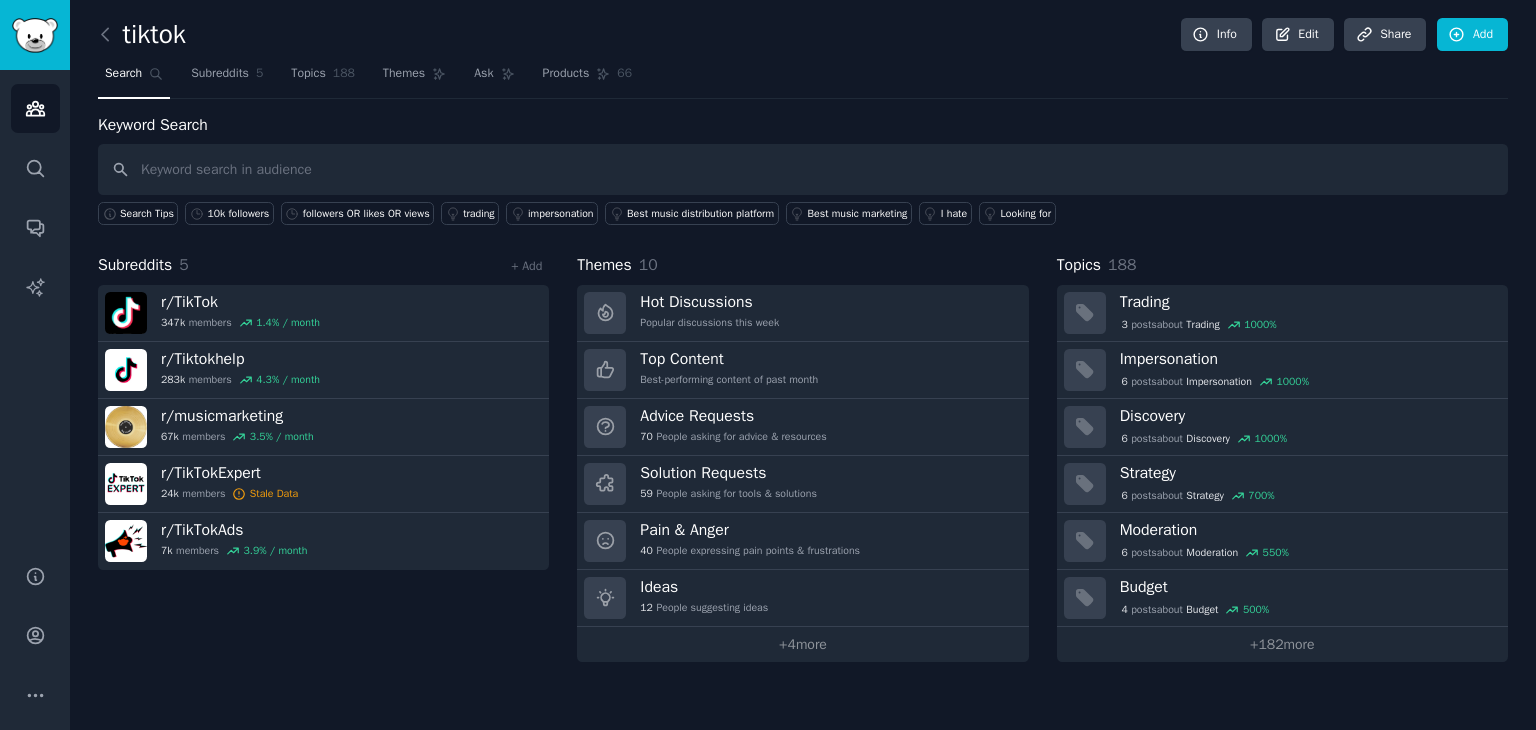 click on "Subreddits 5 + Add" at bounding box center (323, 265) 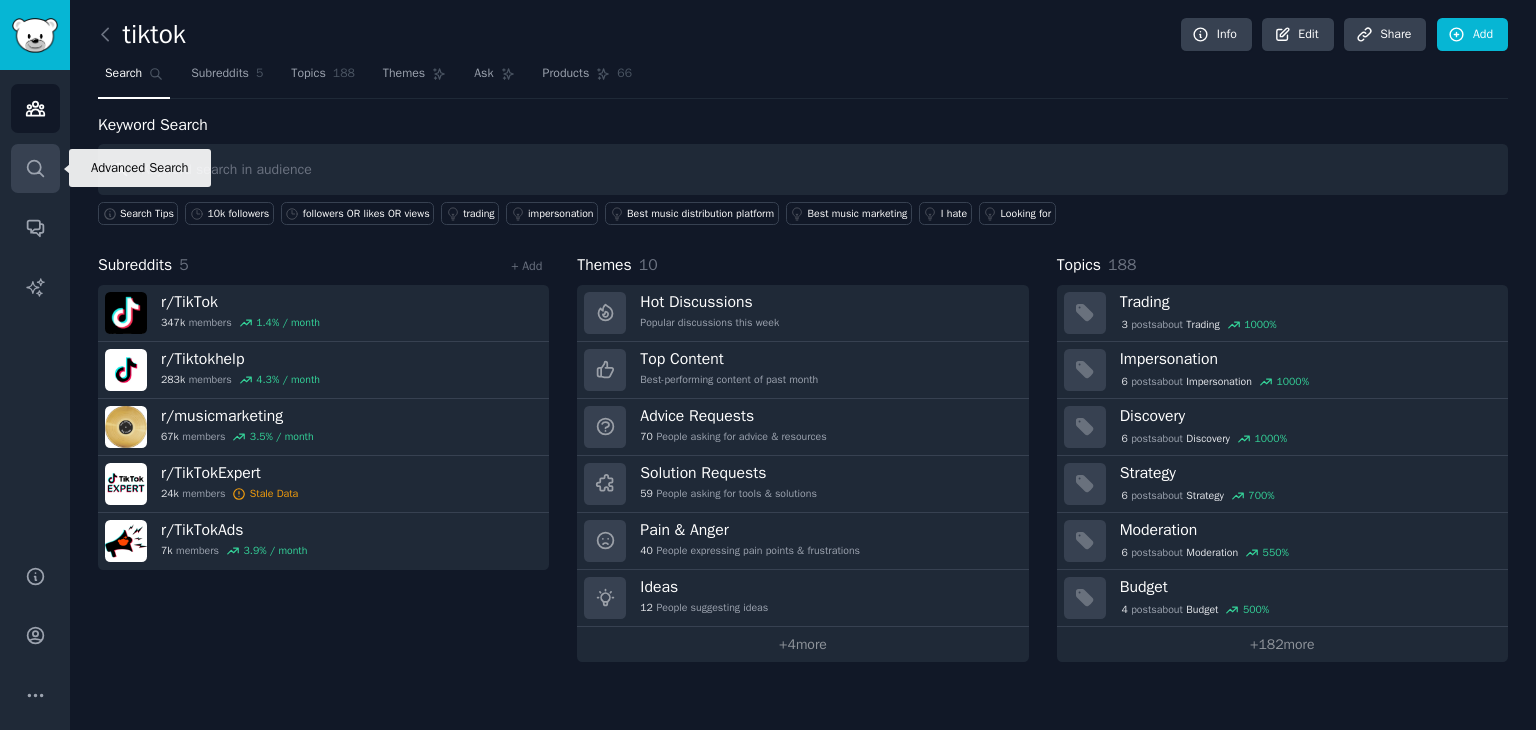 click on "Search" at bounding box center (35, 168) 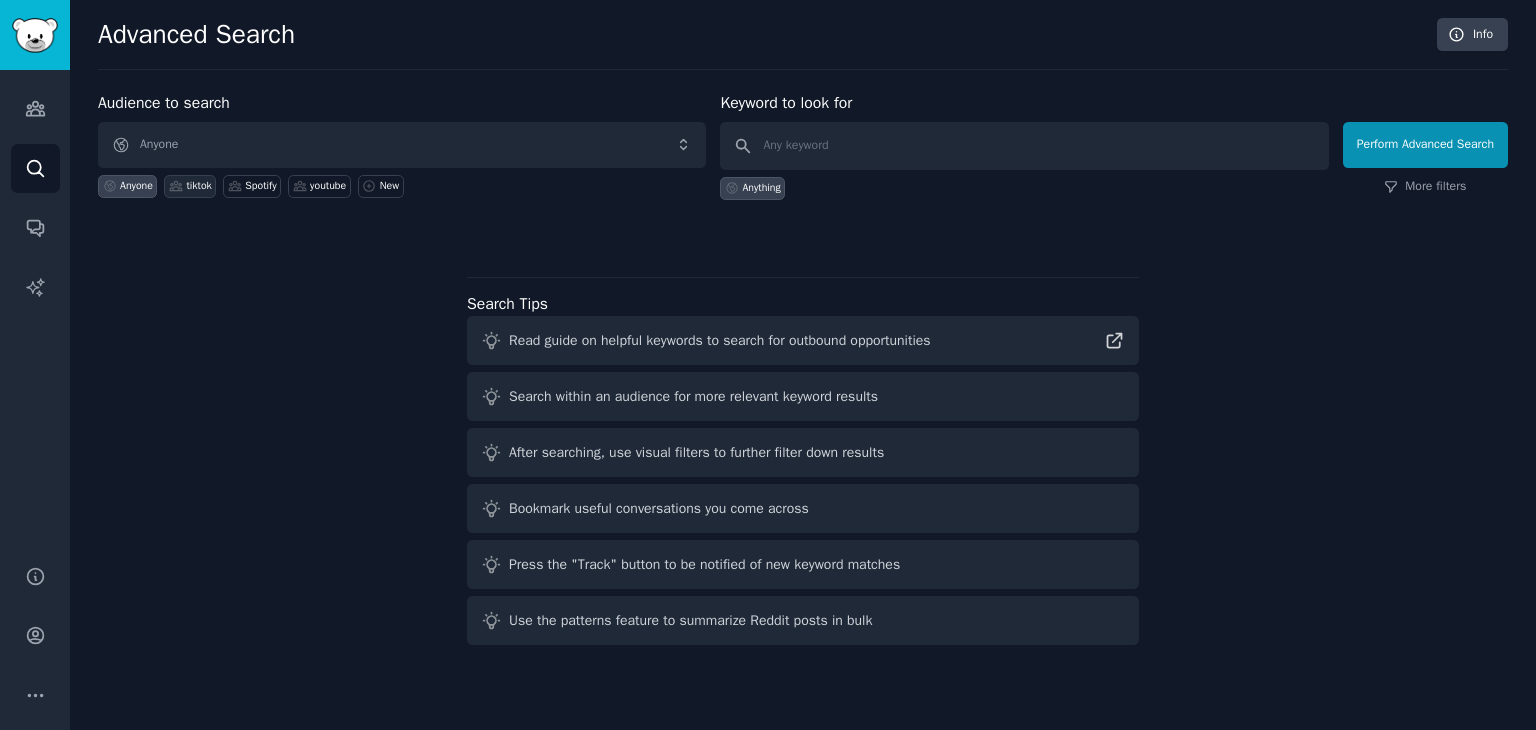 click on "tiktok" at bounding box center [198, 186] 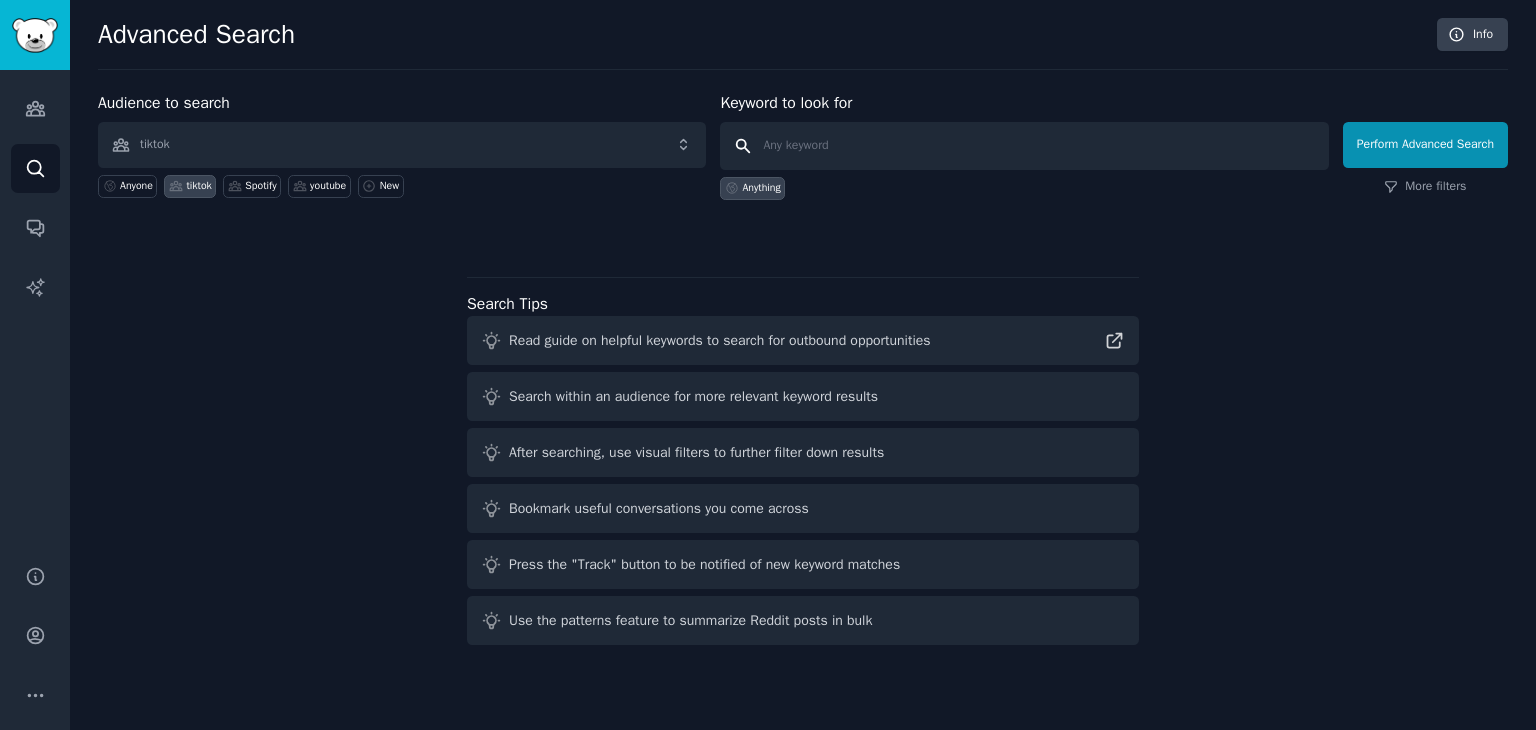 click at bounding box center (1024, 146) 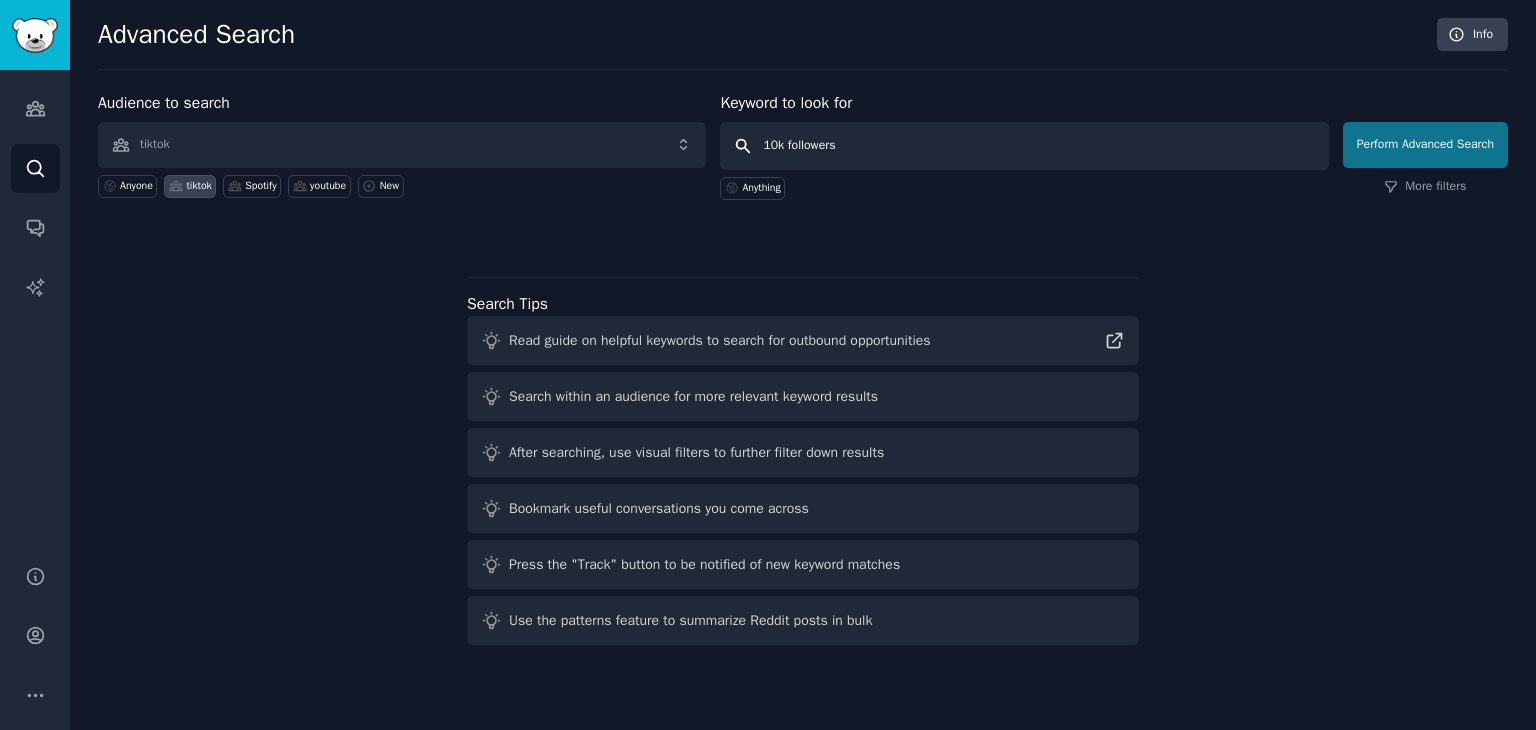 type on "10k followers" 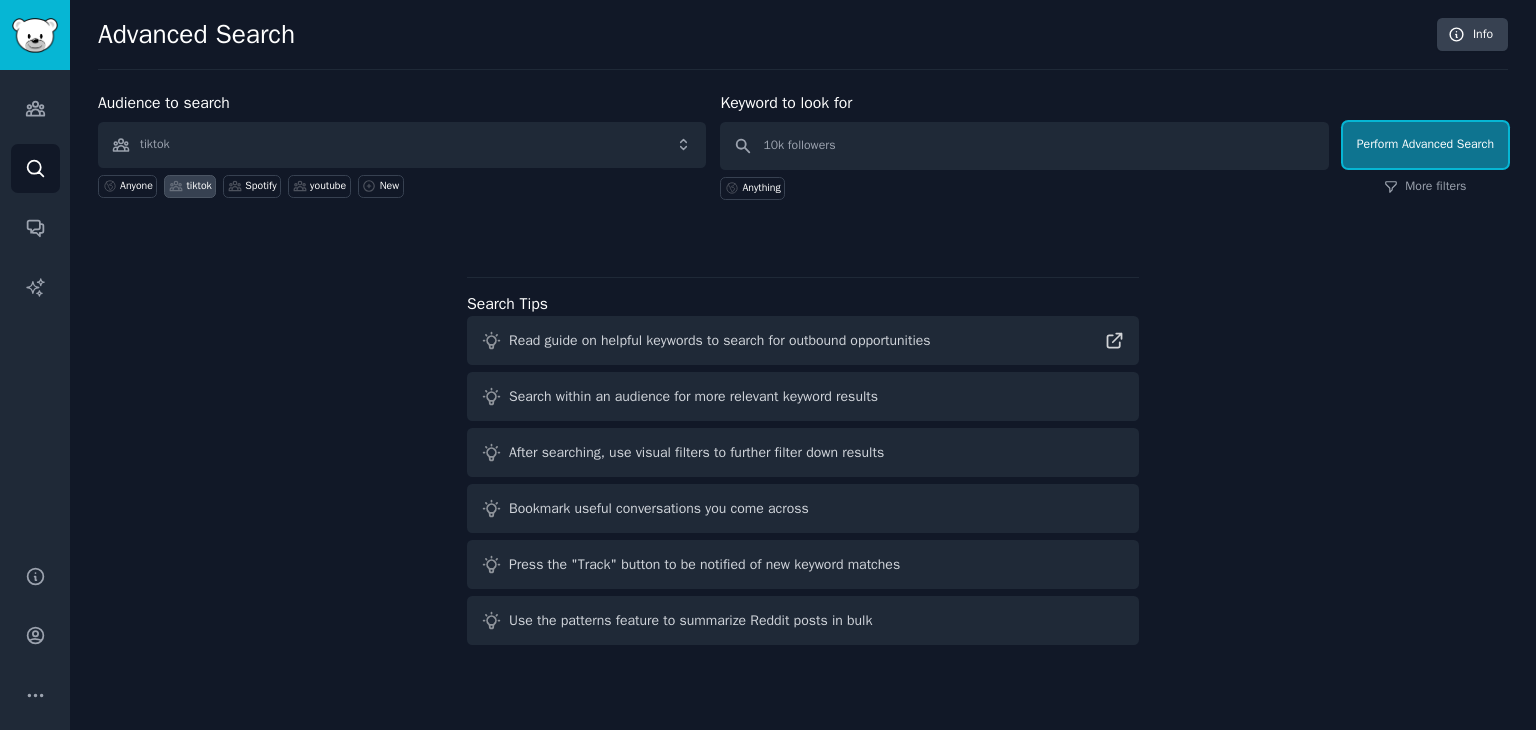 click on "Perform Advanced Search" at bounding box center (1425, 145) 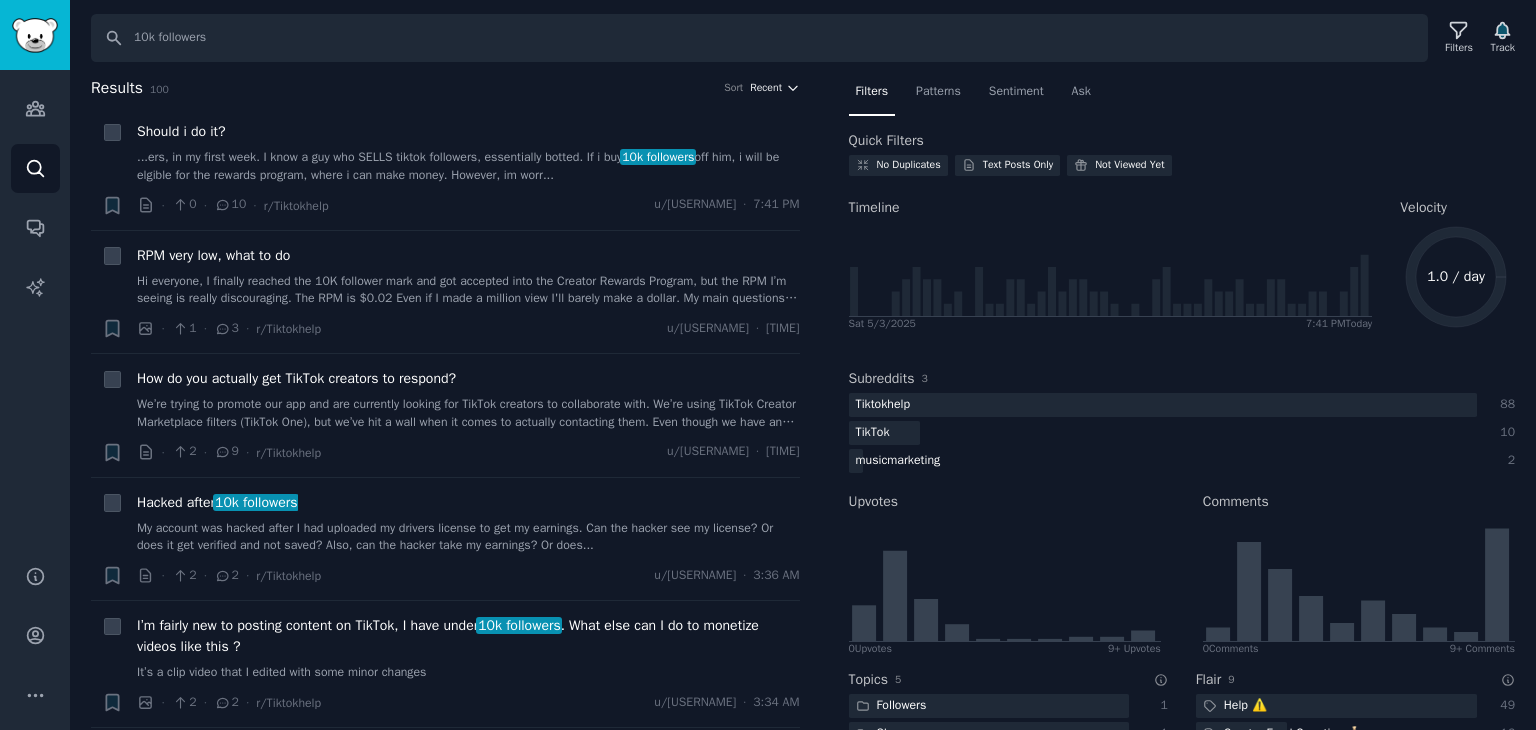 click 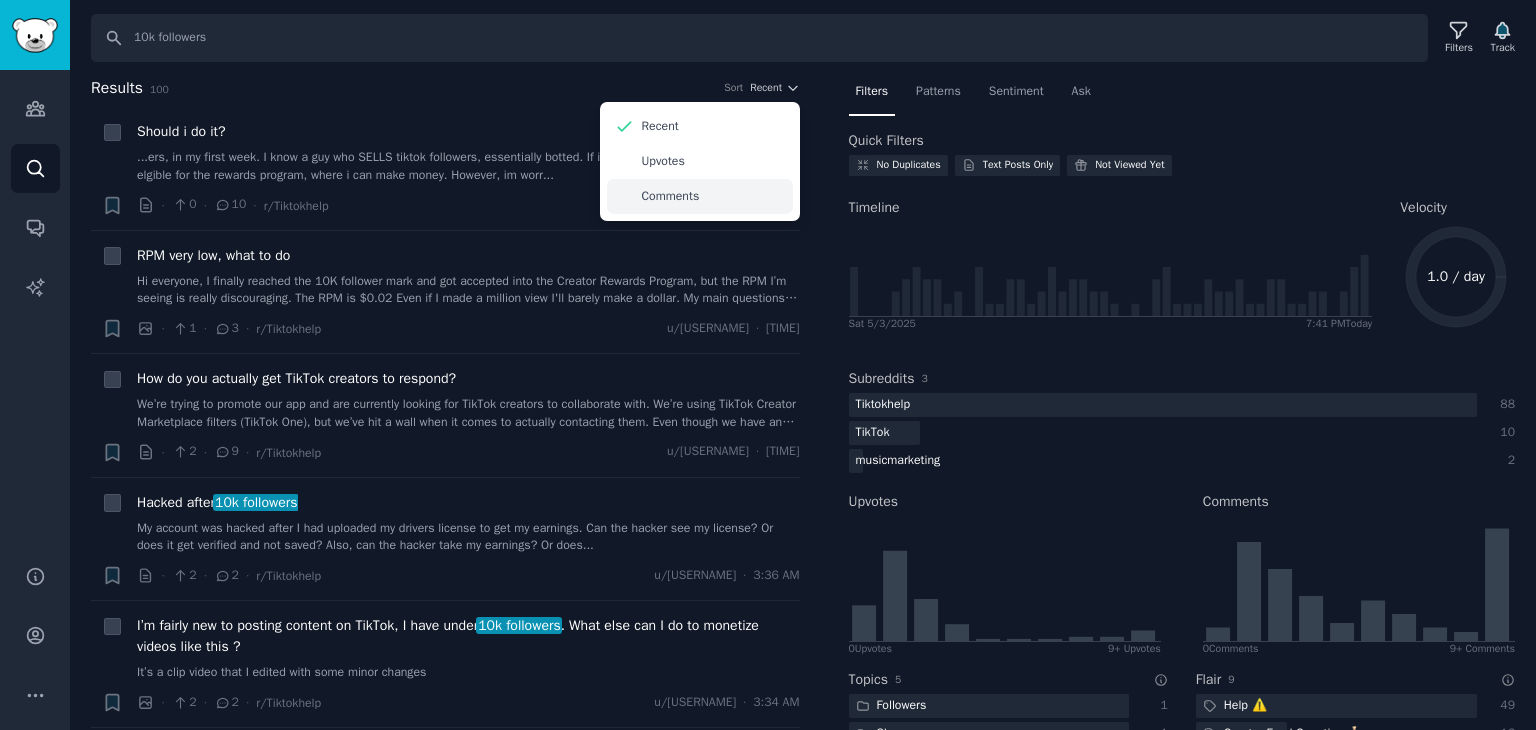click on "Comments" at bounding box center (671, 197) 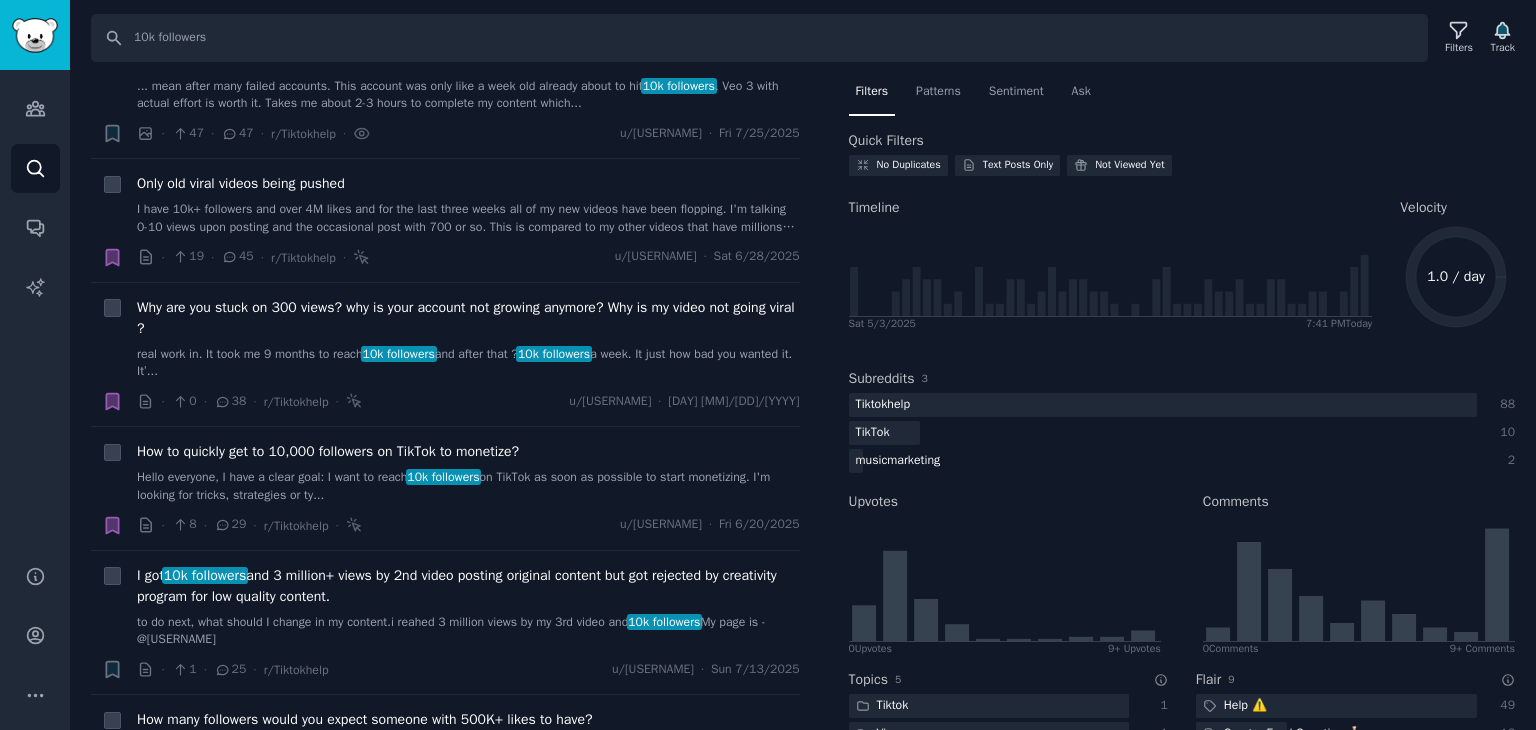 scroll, scrollTop: 200, scrollLeft: 0, axis: vertical 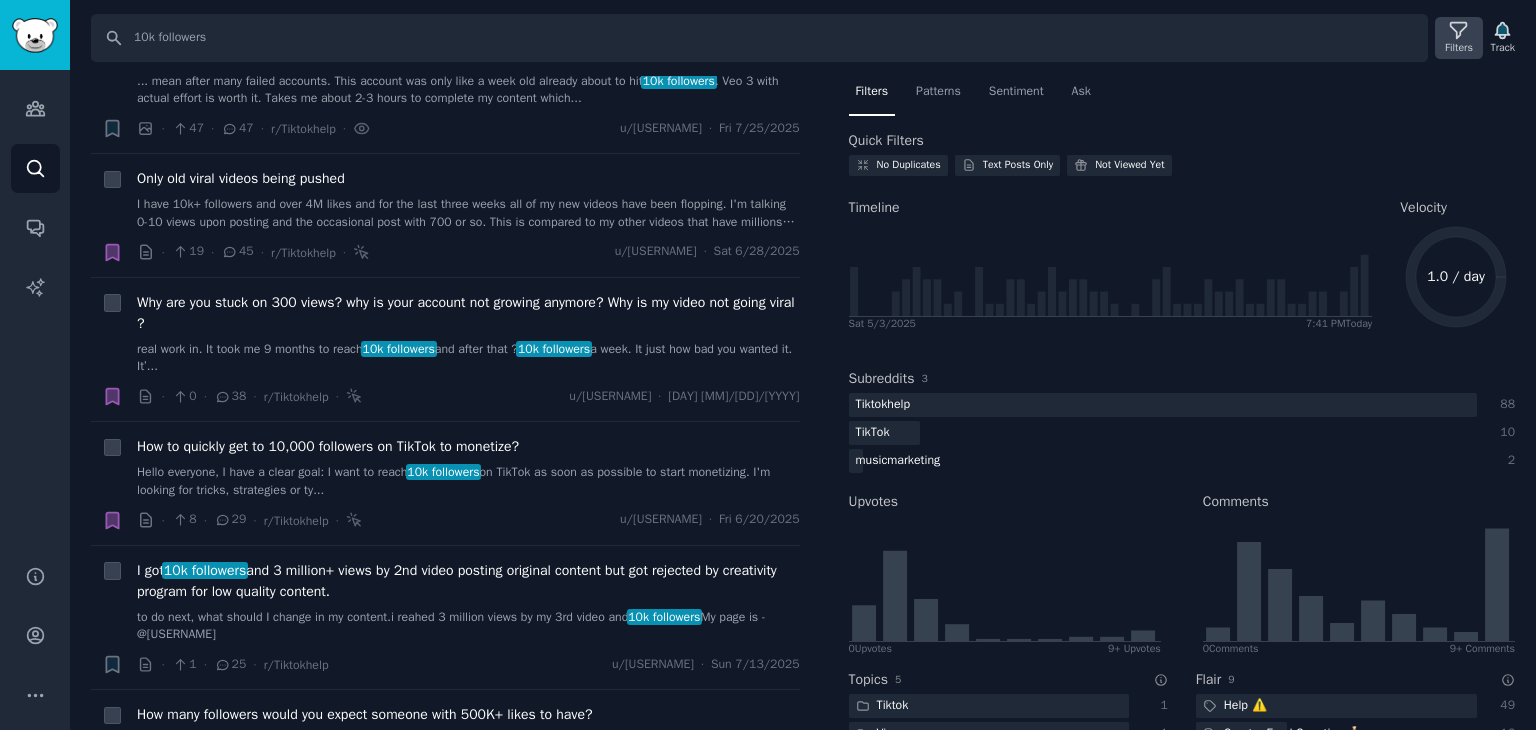 click on "Filters" at bounding box center [1459, 48] 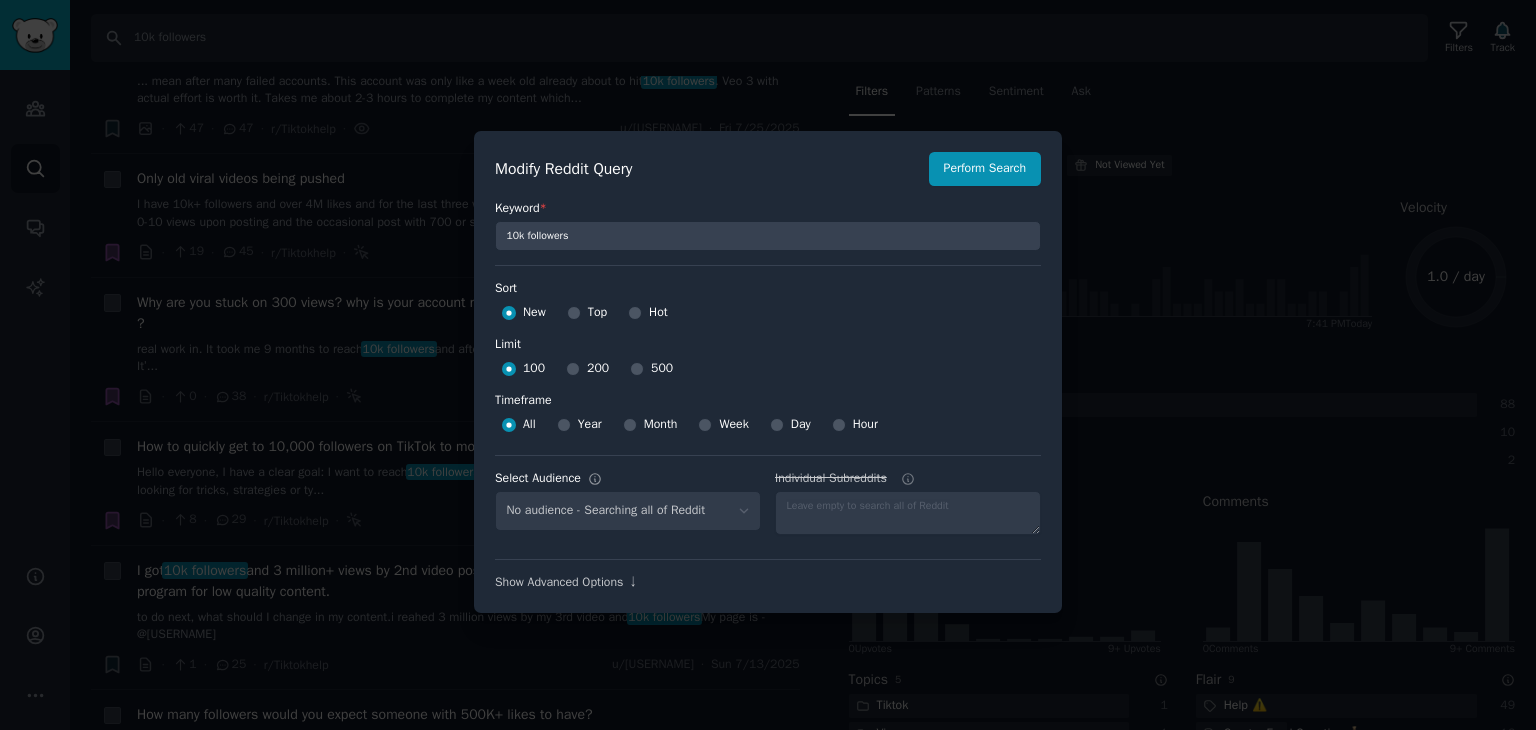 click on "Top" at bounding box center [587, 313] 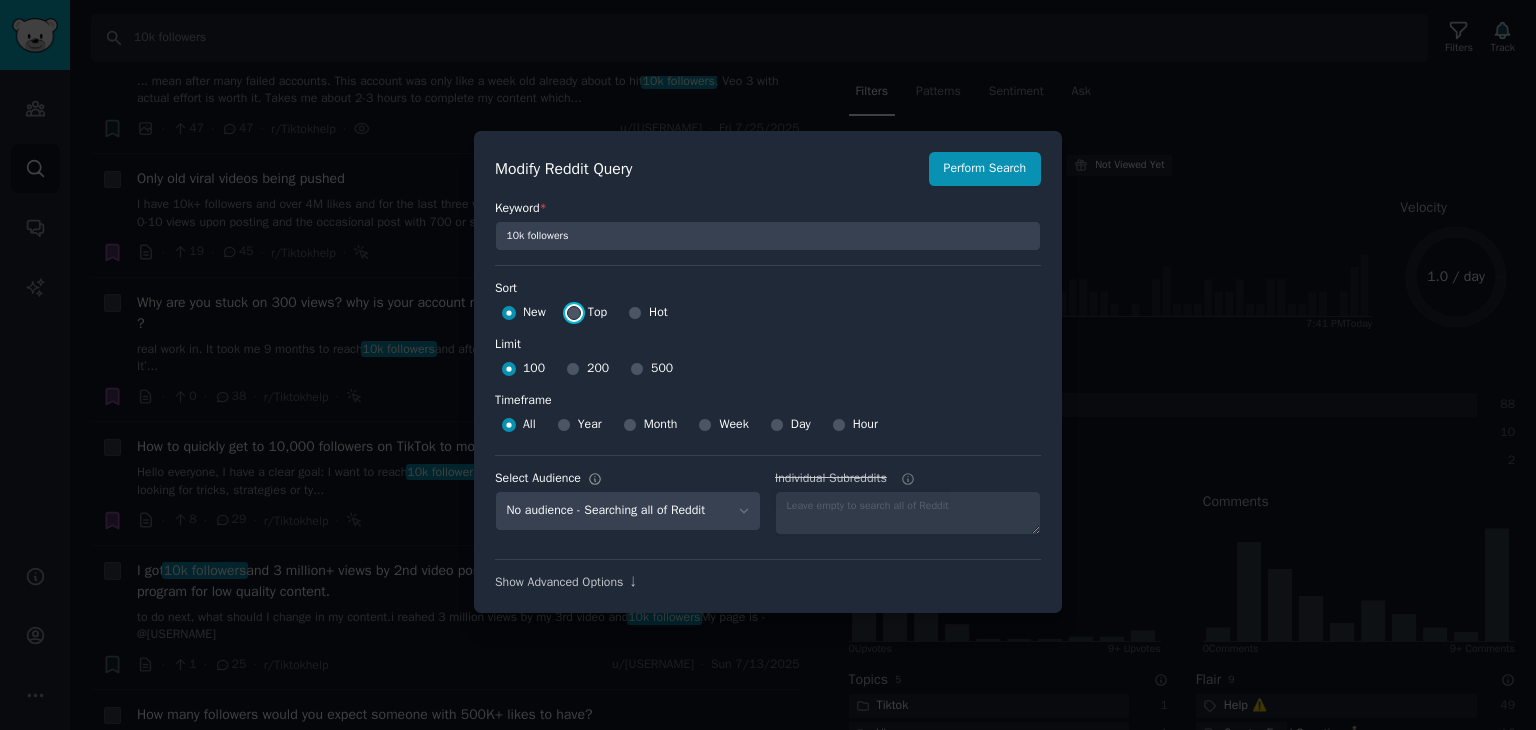 click on "Top" at bounding box center [574, 313] 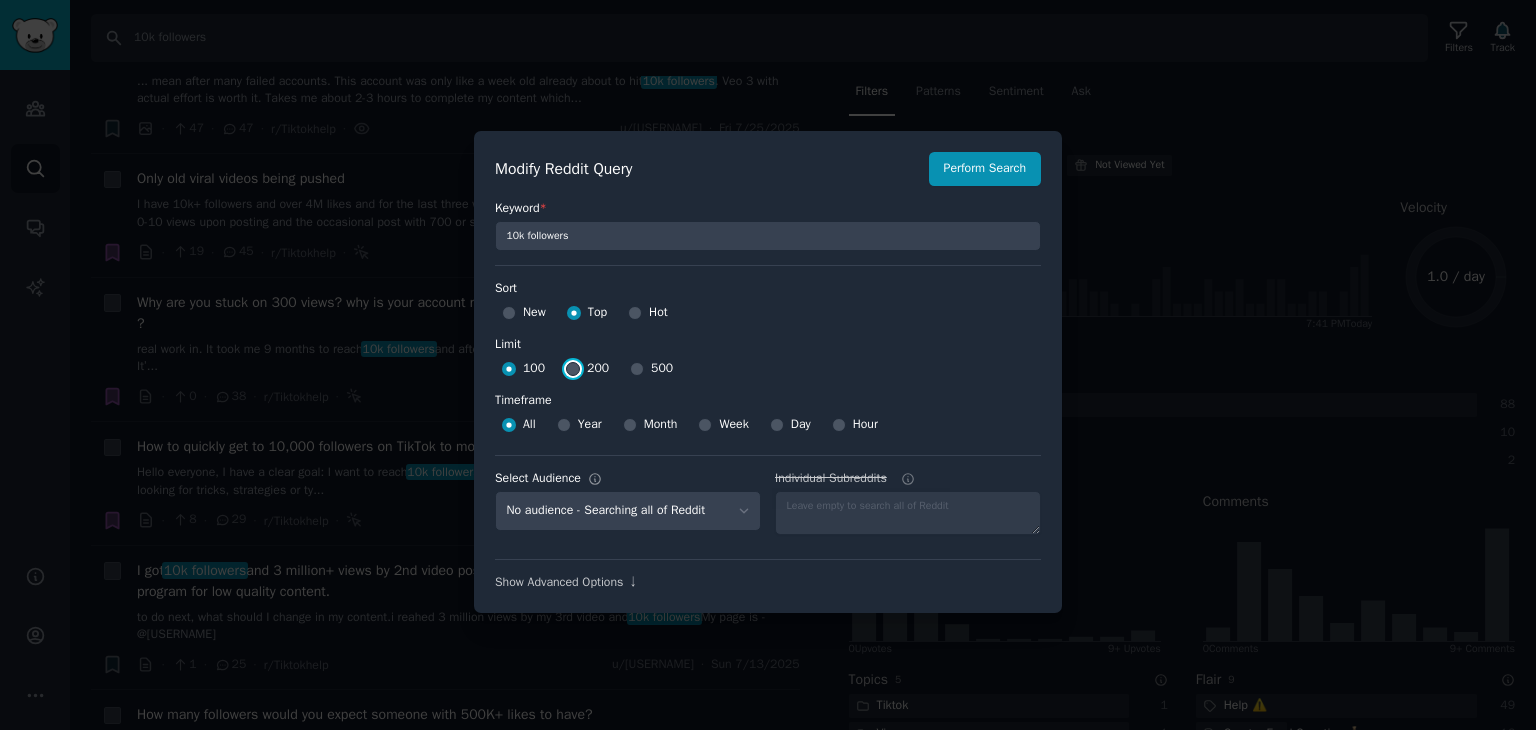 click on "200" at bounding box center (573, 369) 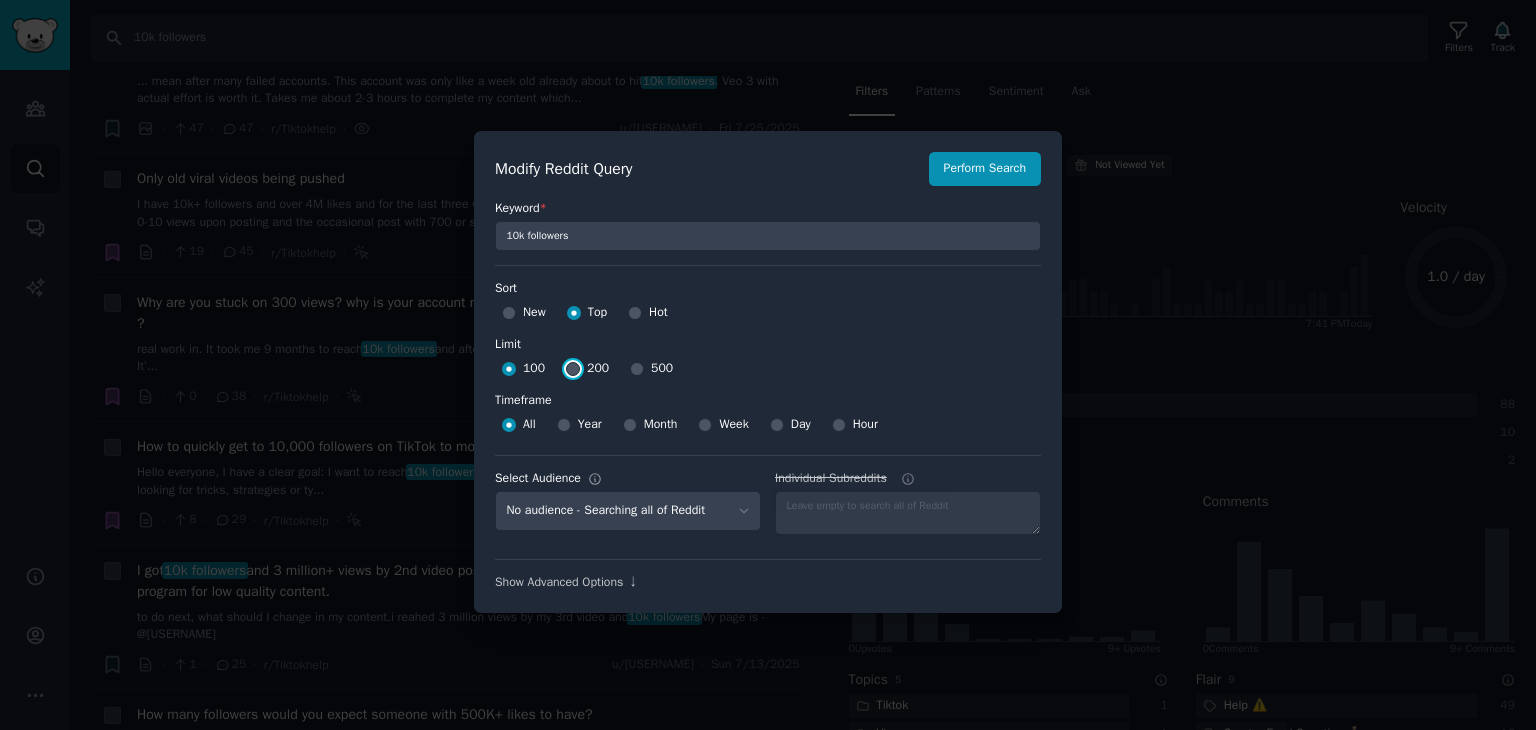 radio on "true" 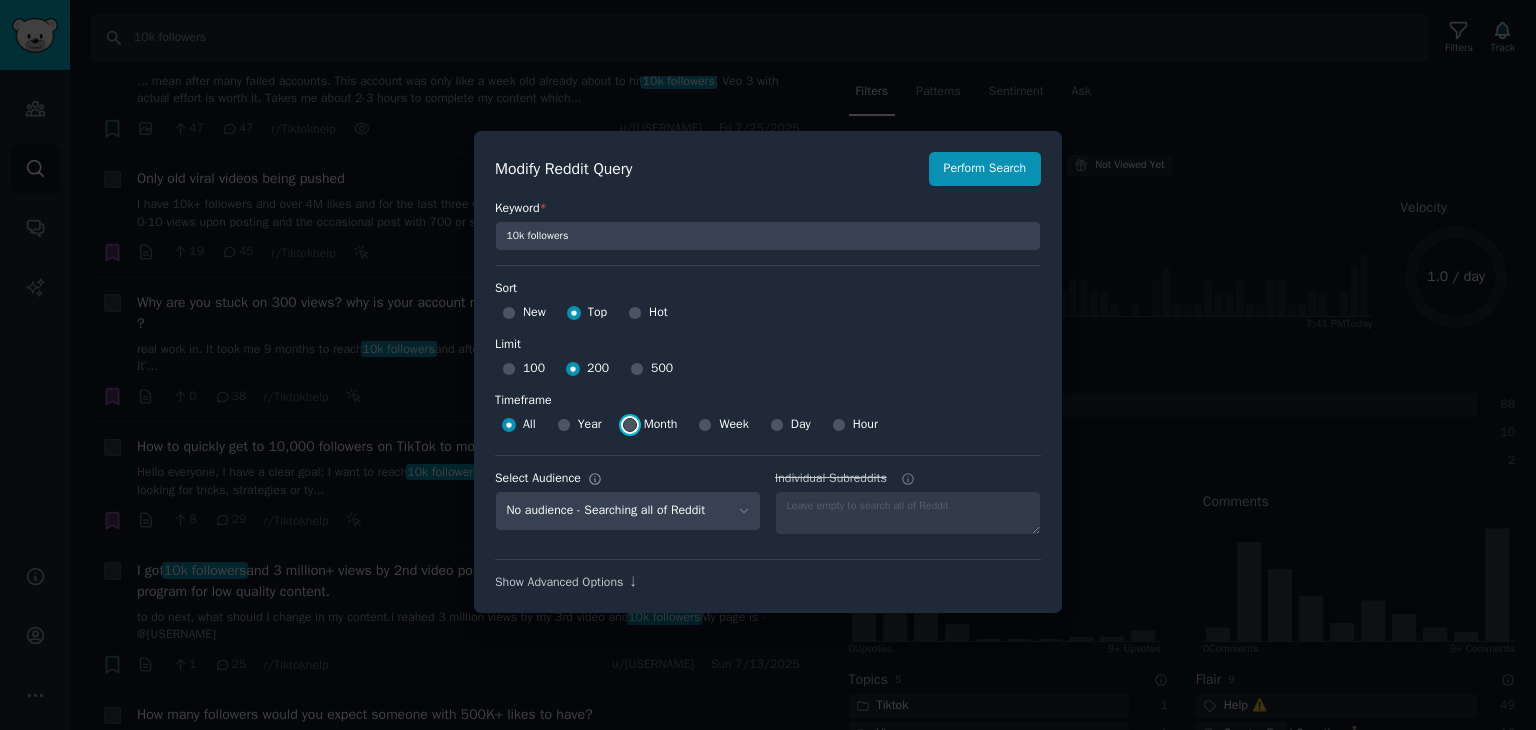 click at bounding box center [630, 425] 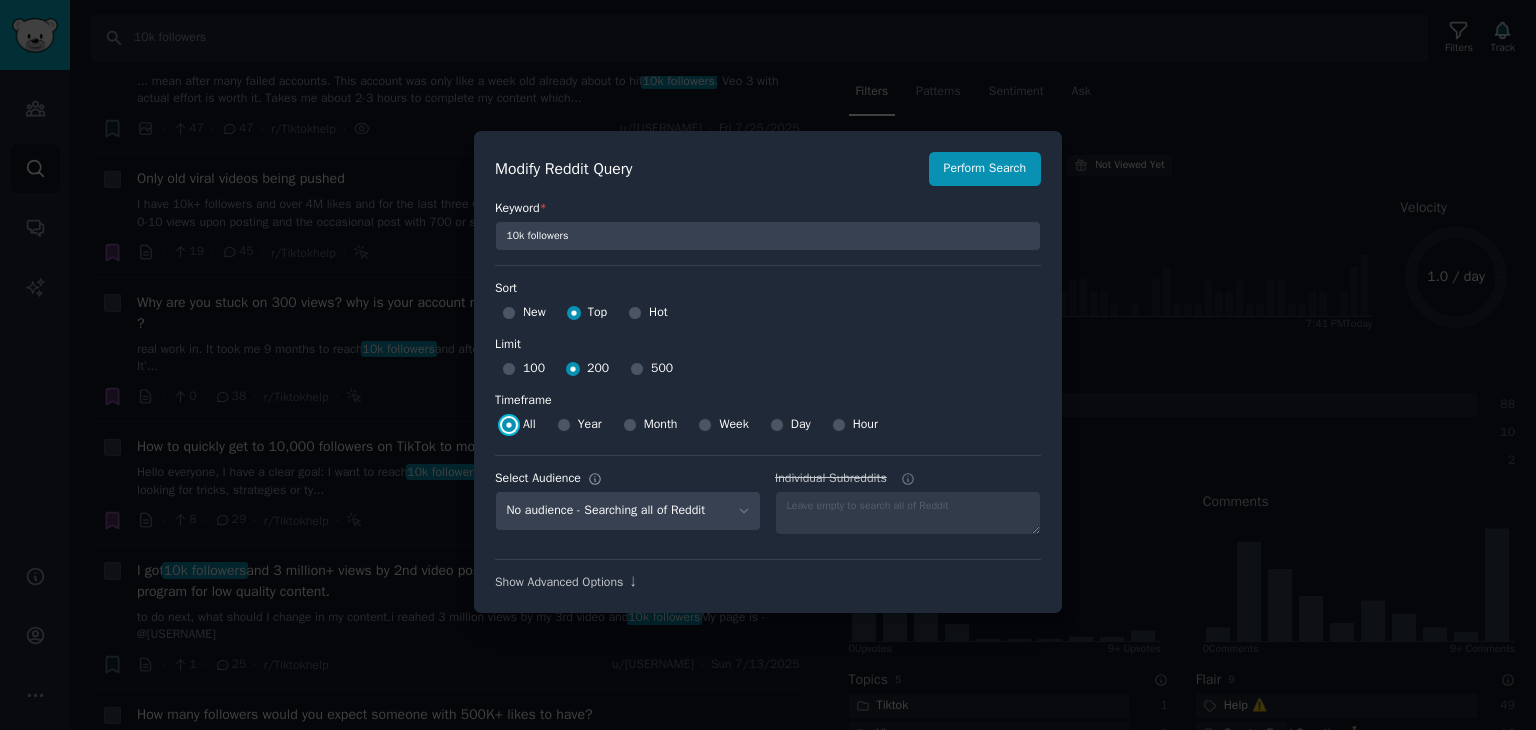 click on "All" at bounding box center (509, 425) 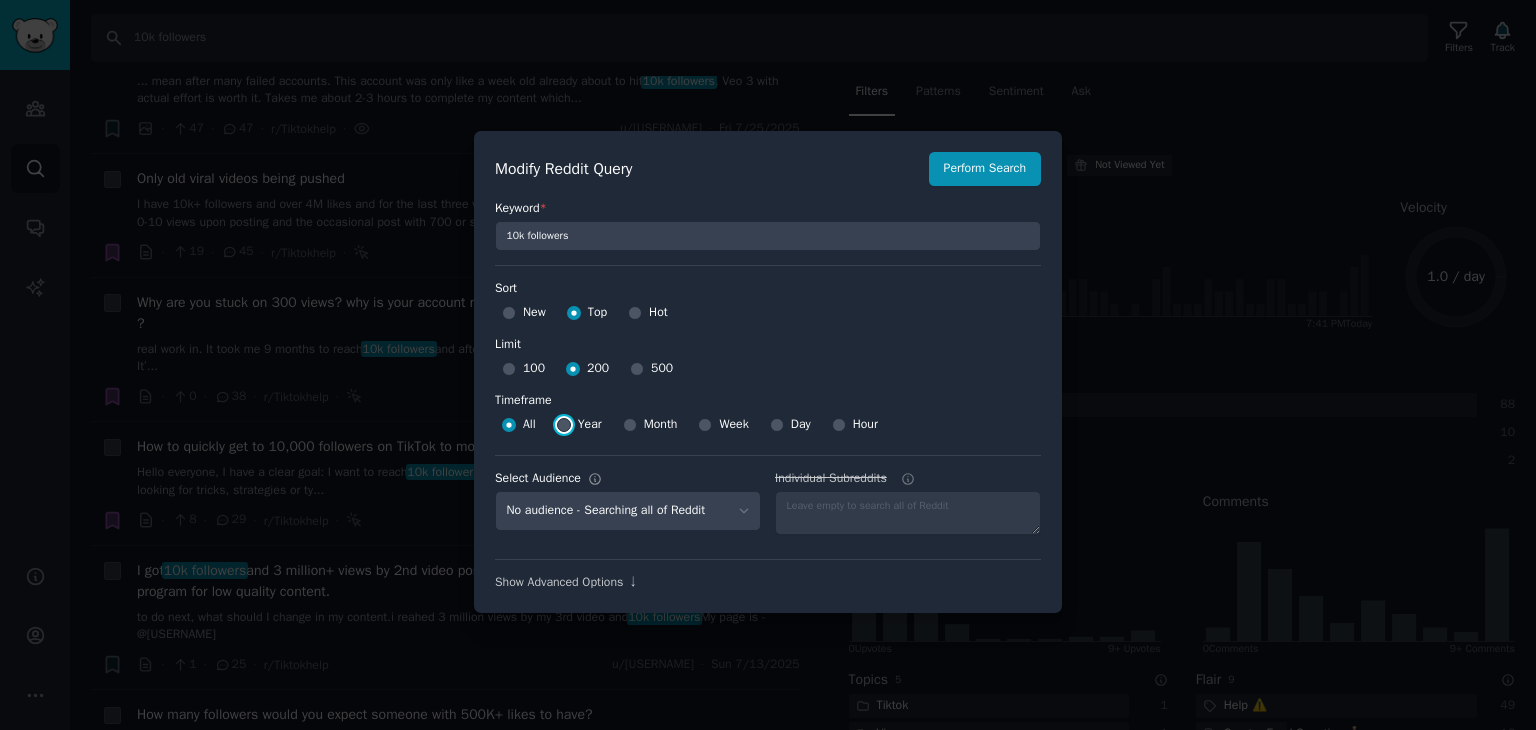 click on "Year" at bounding box center (564, 425) 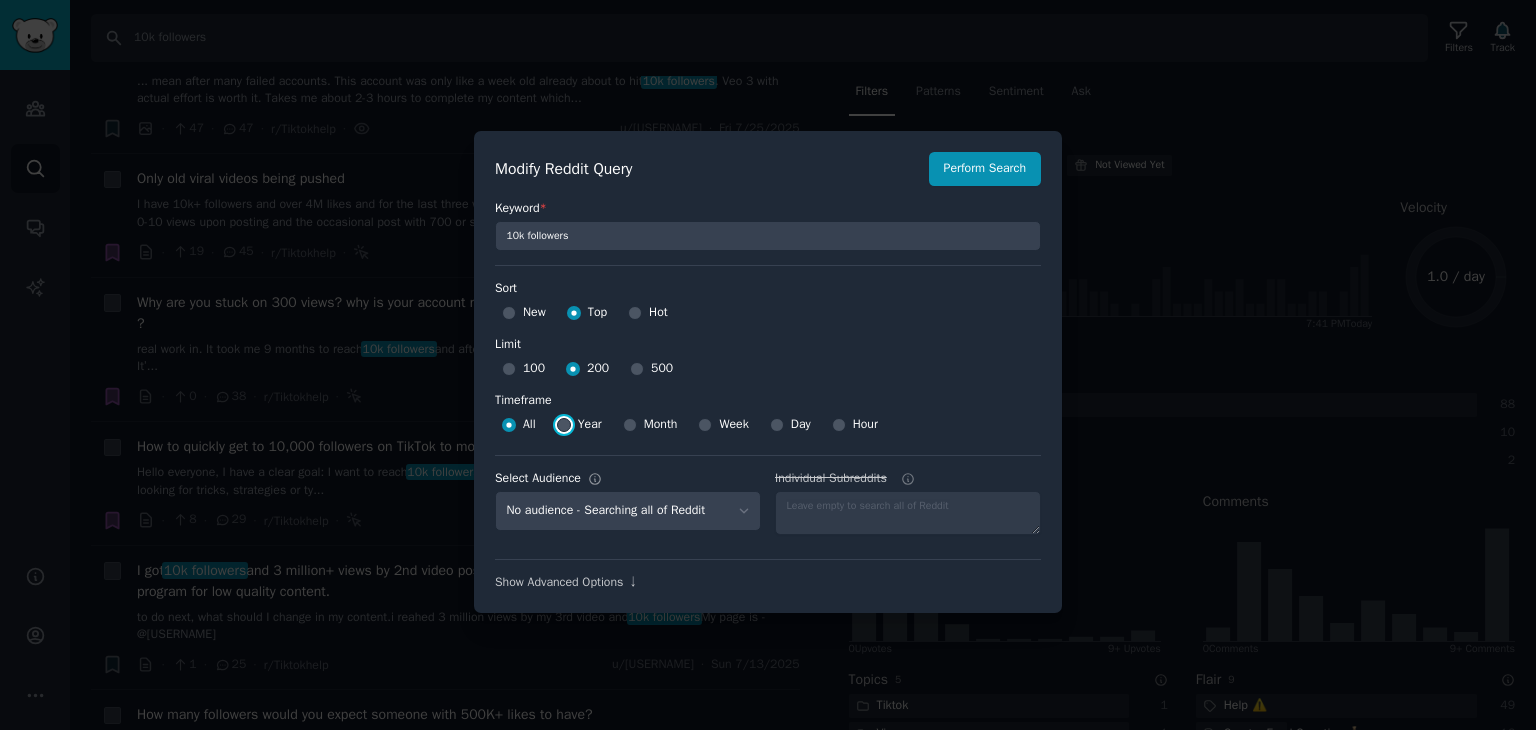 radio on "true" 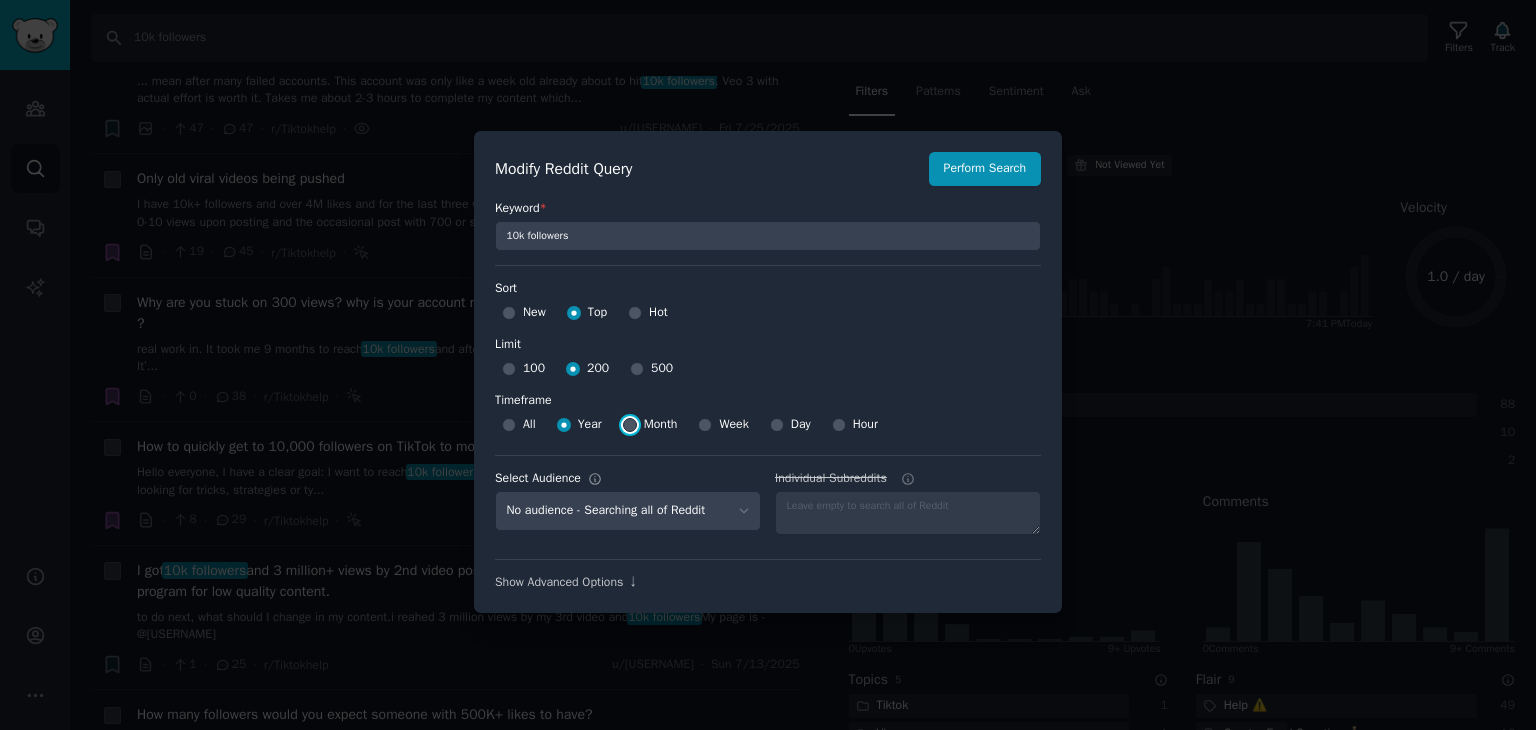 click on "Month" at bounding box center [630, 425] 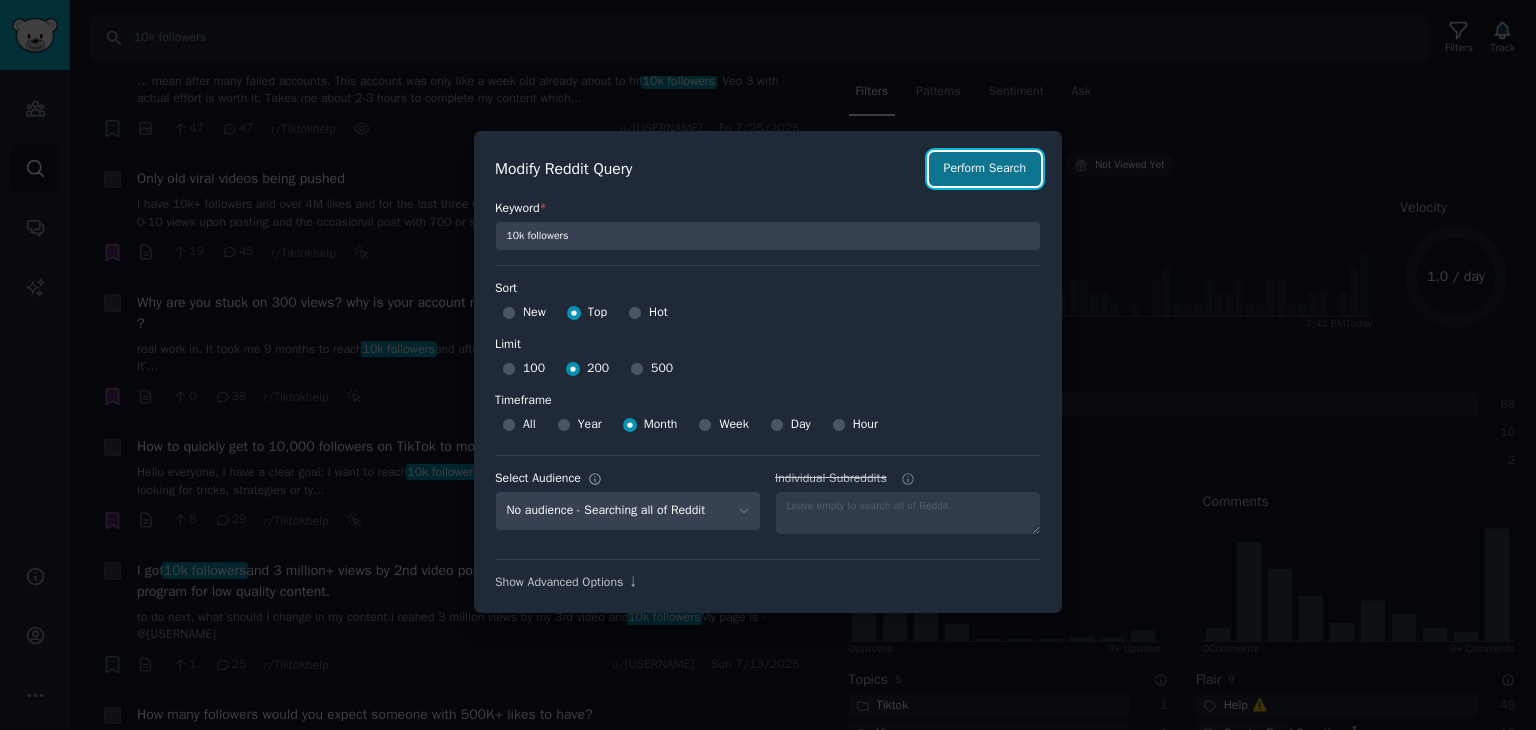 click on "Perform Search" at bounding box center (985, 169) 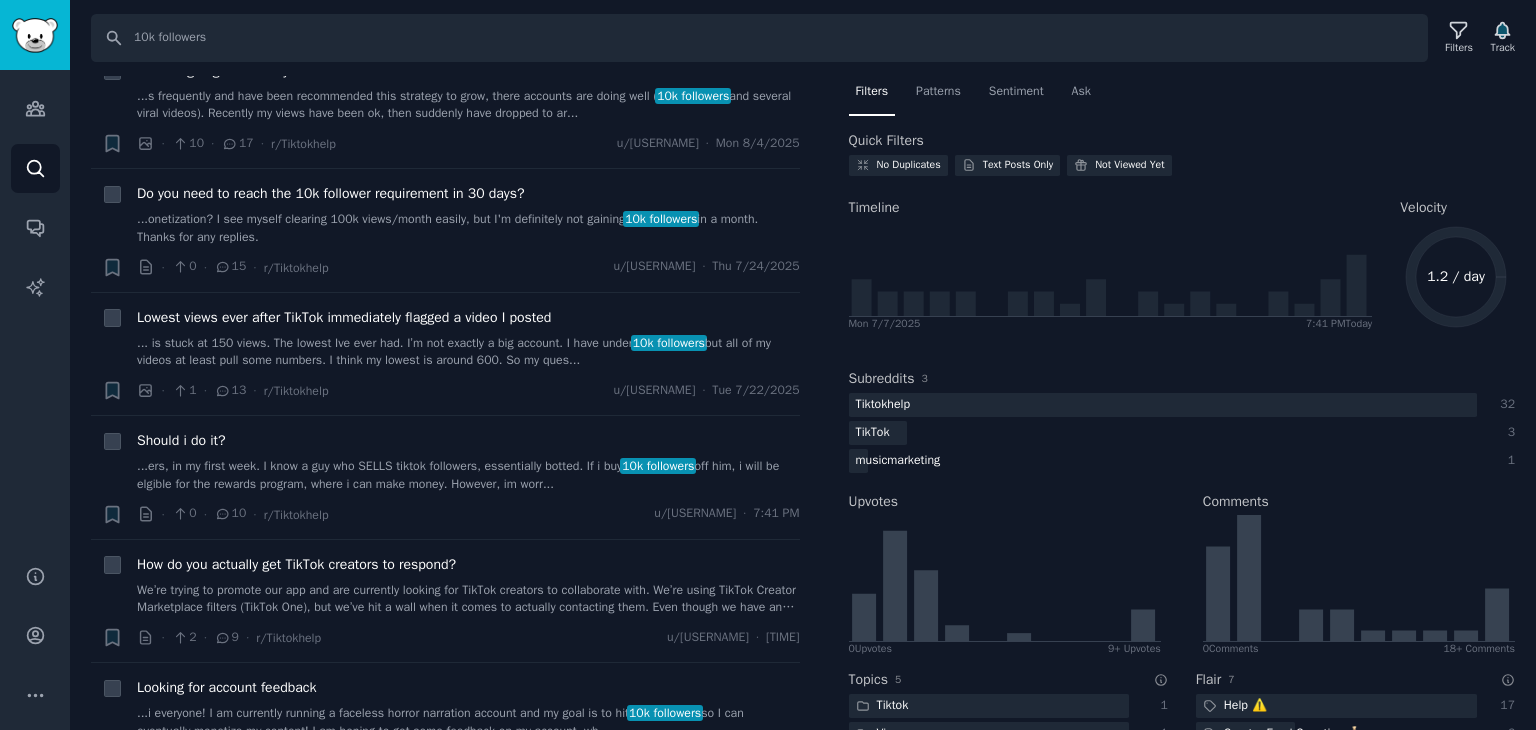 scroll, scrollTop: 500, scrollLeft: 0, axis: vertical 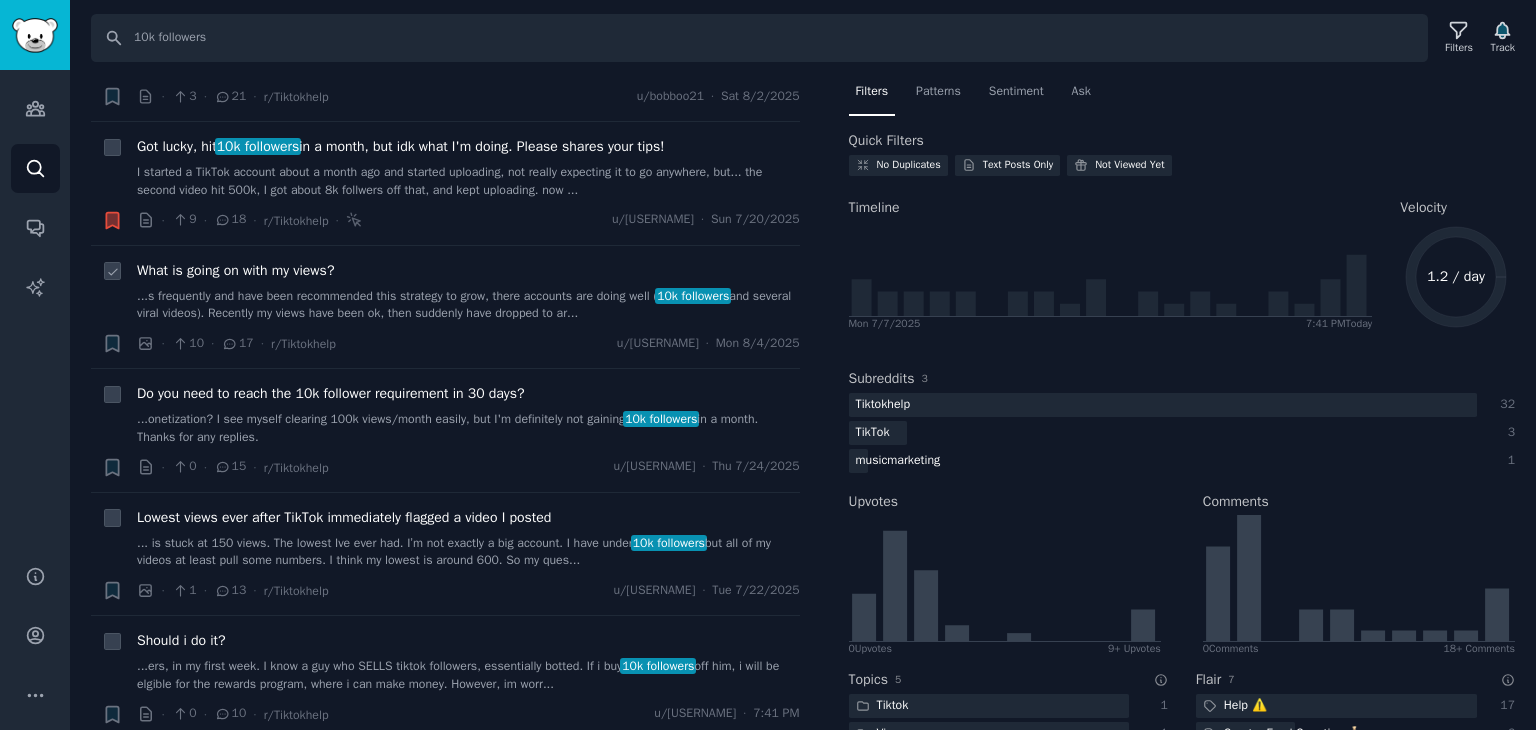 click on "What is going on with my views?" at bounding box center (235, 270) 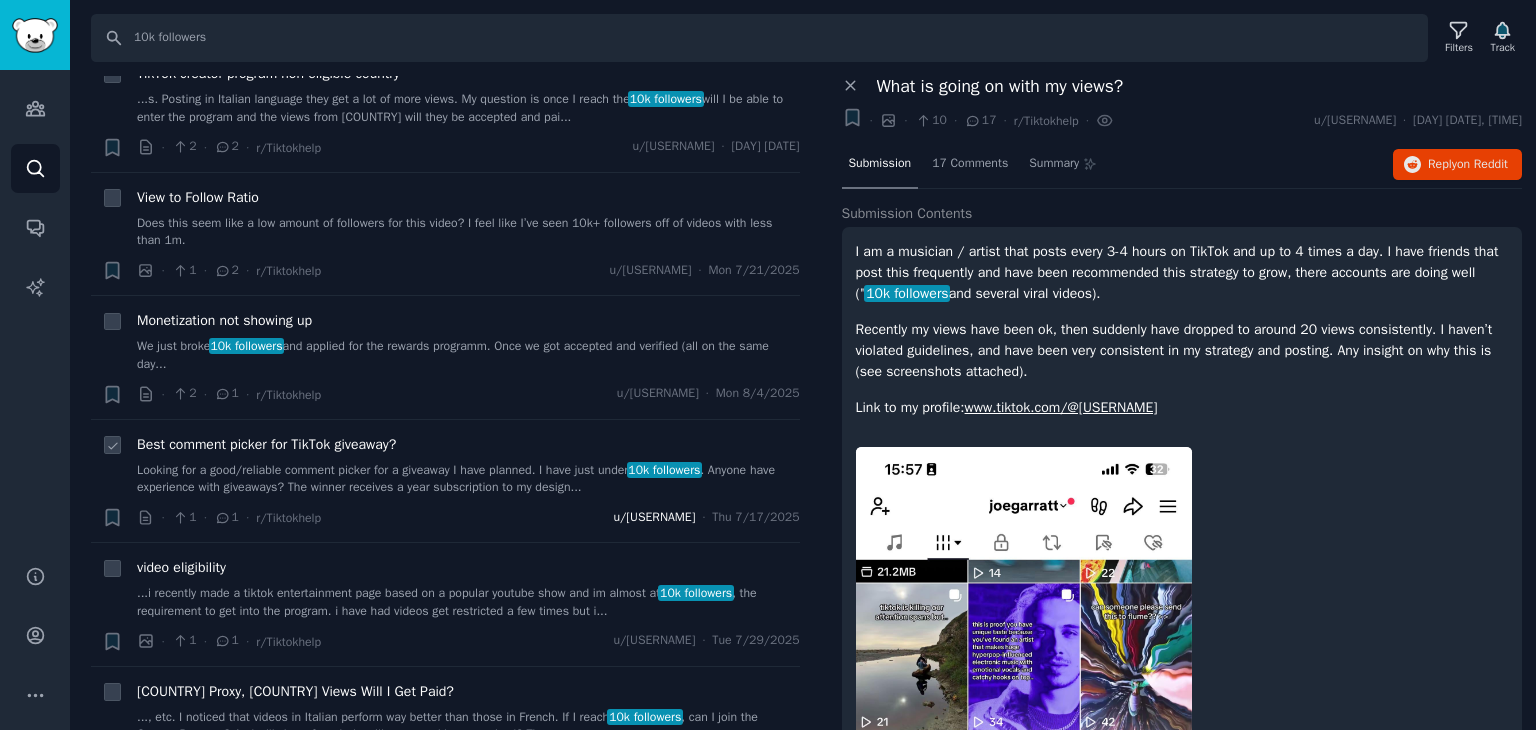 scroll, scrollTop: 3600, scrollLeft: 0, axis: vertical 